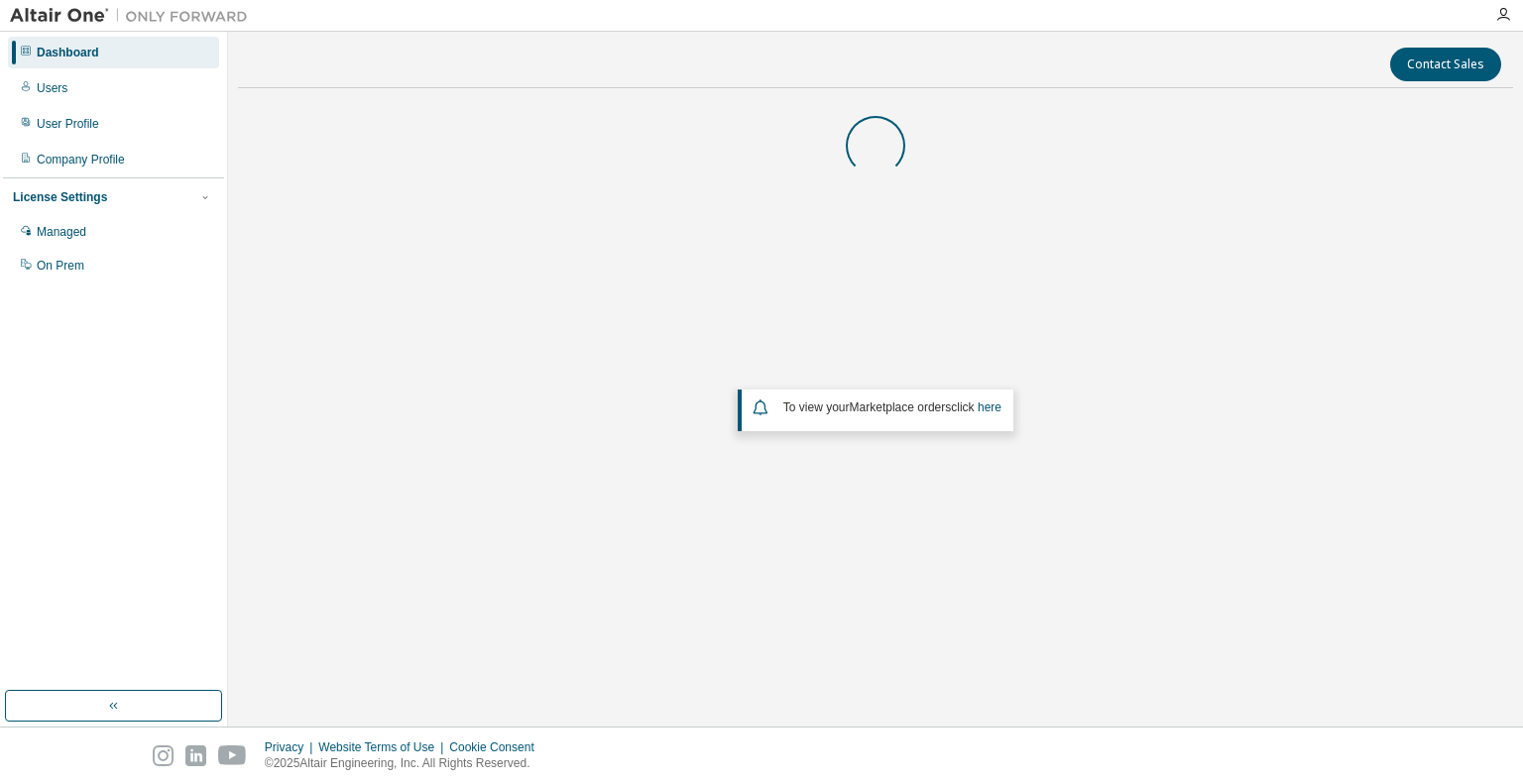 scroll, scrollTop: 0, scrollLeft: 0, axis: both 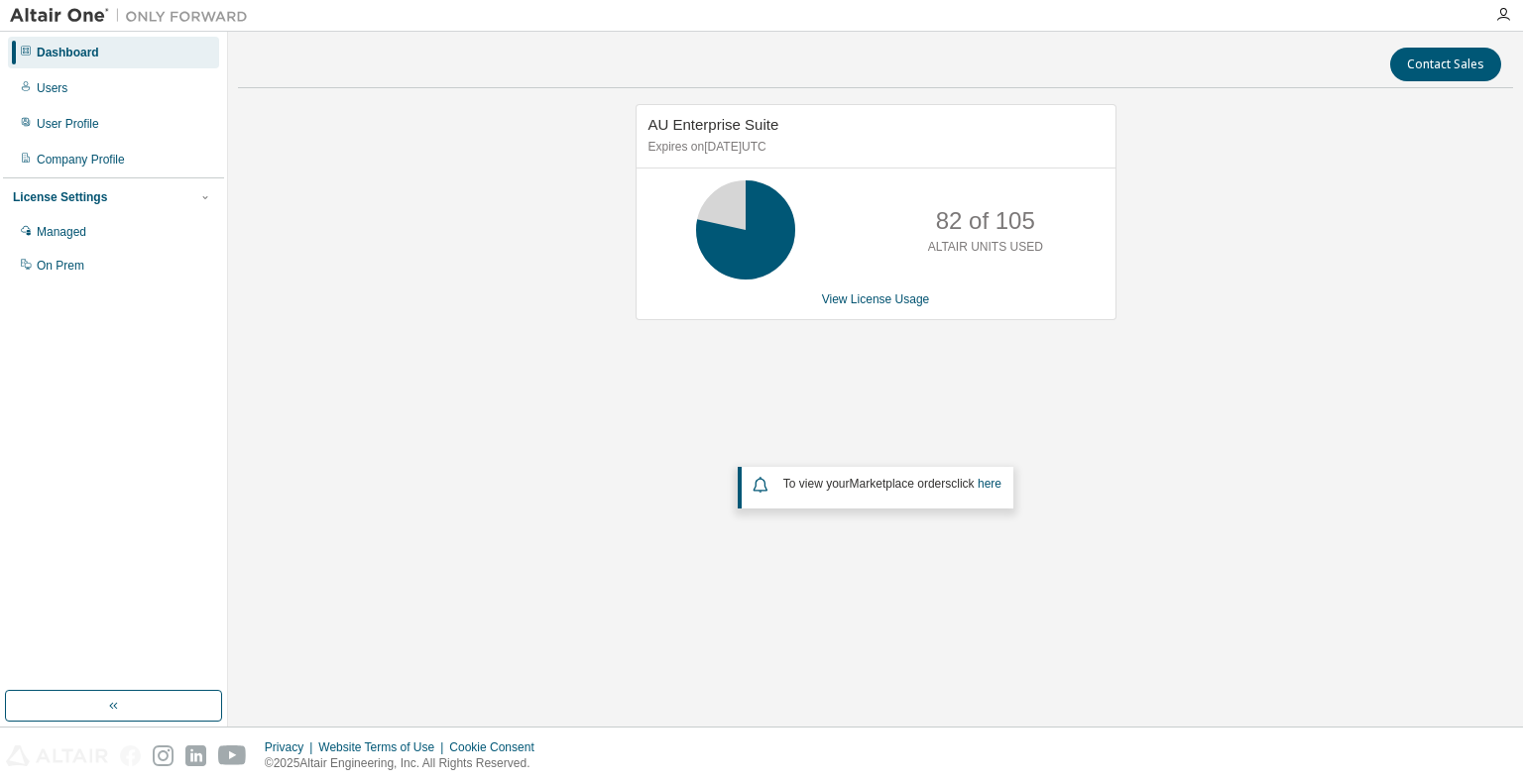 drag, startPoint x: 794, startPoint y: 568, endPoint x: 802, endPoint y: 590, distance: 23.4094 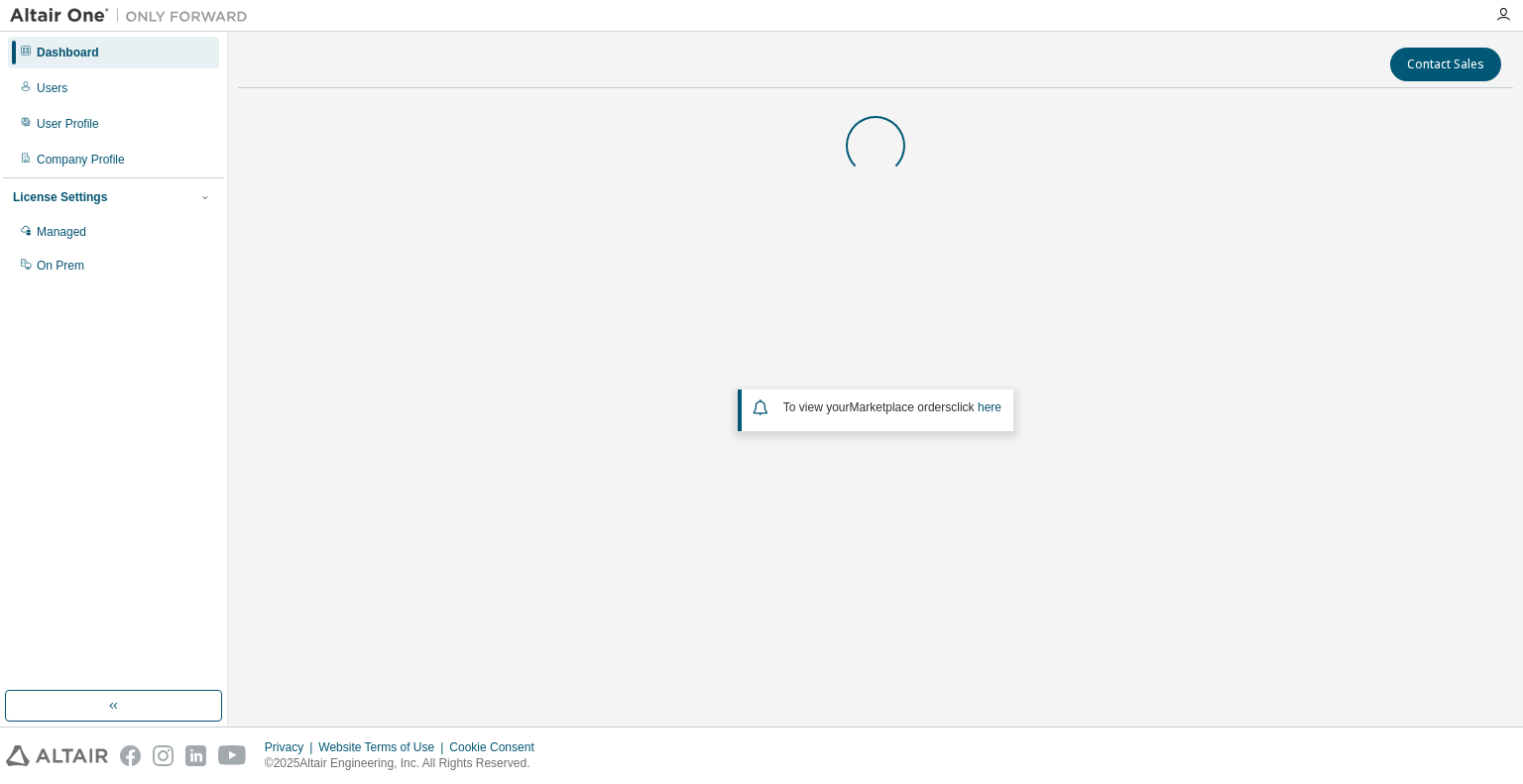 scroll, scrollTop: 0, scrollLeft: 0, axis: both 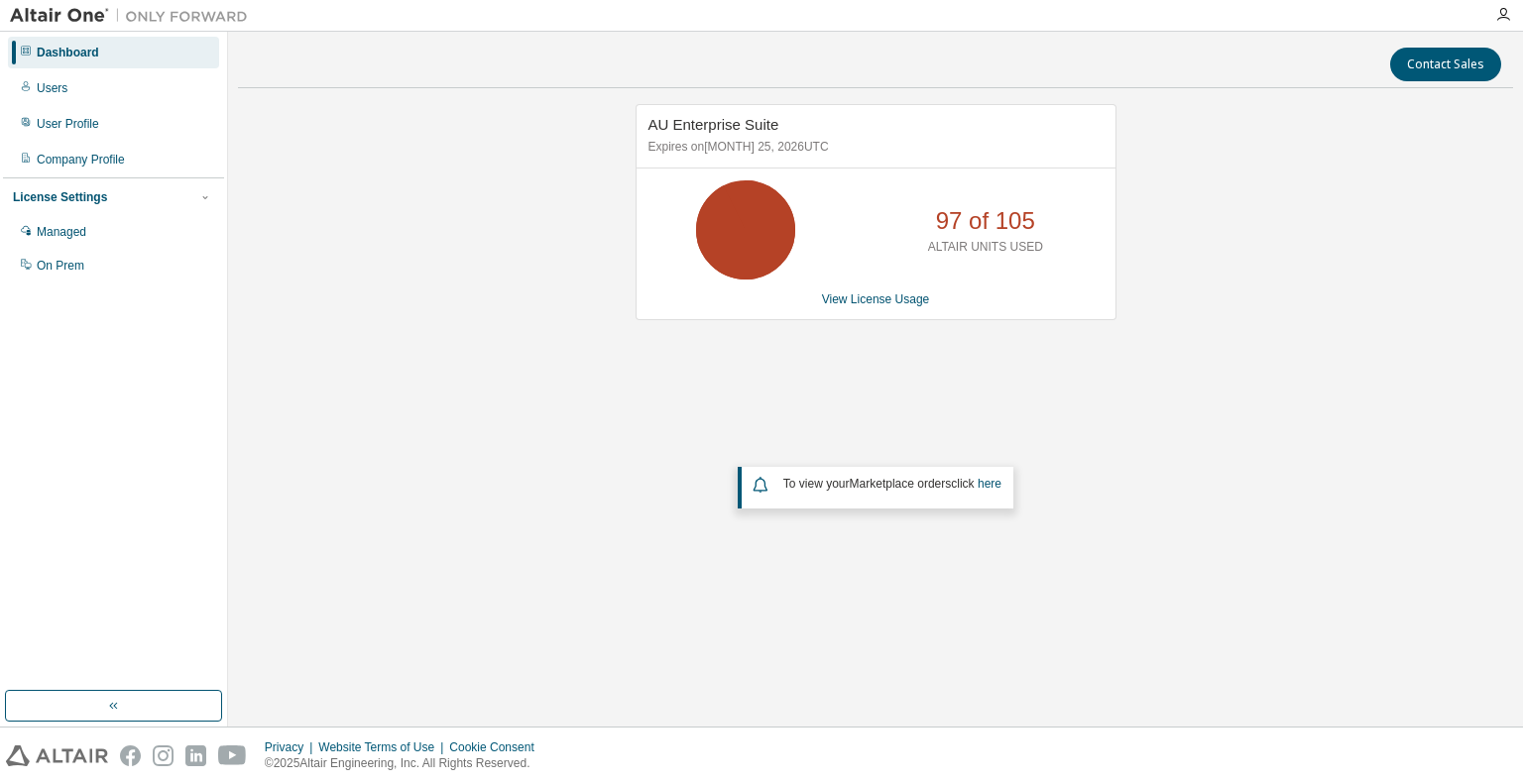 click on "AU Enterprise Suite Expires on  [DATE]  [TIMEZONE]  [NUMBER] of [NUMBER] ALTAIR UNITS USED View License Usage To view your  Marketplace orders  click   here" at bounding box center [876, 359] 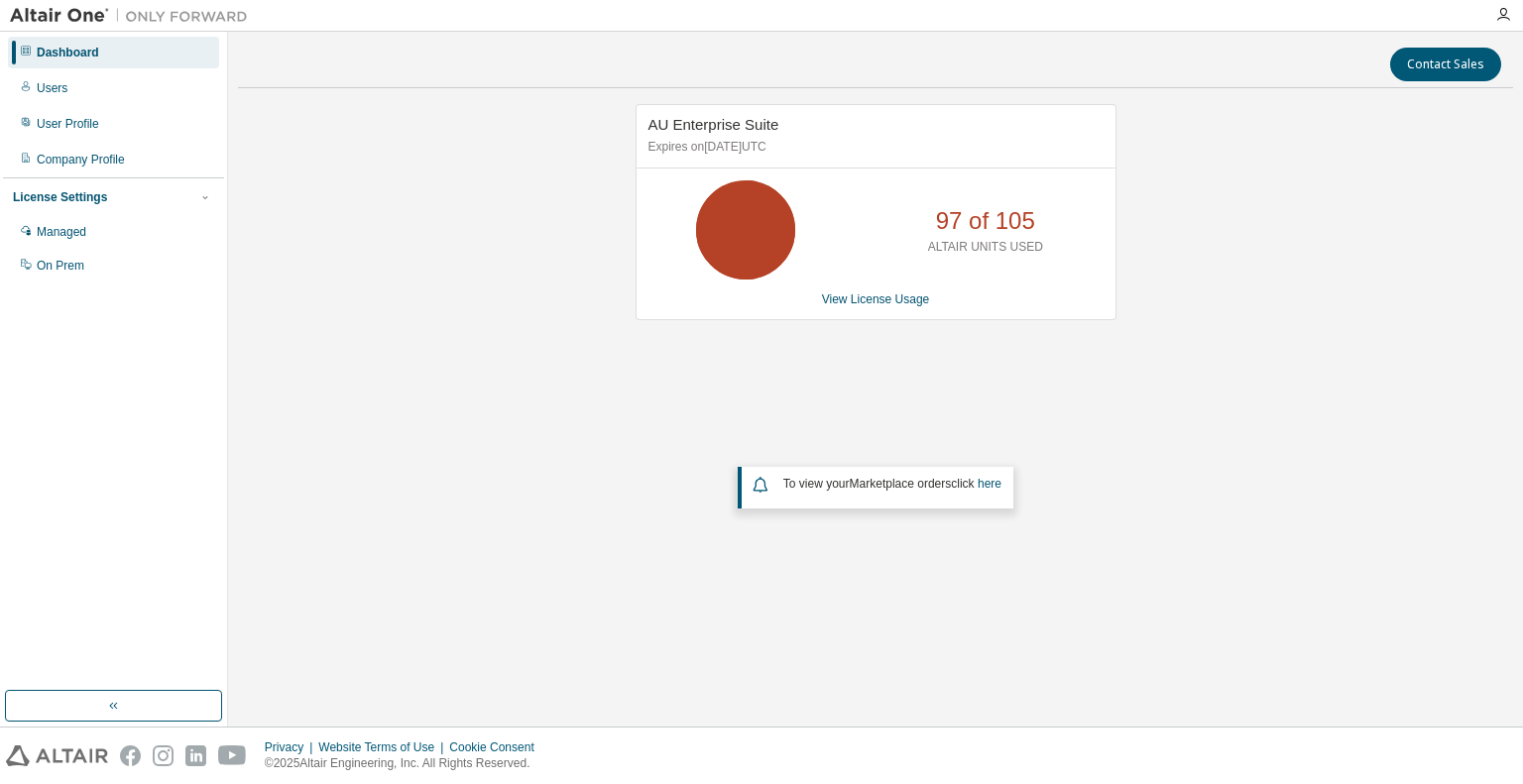 scroll, scrollTop: 0, scrollLeft: 0, axis: both 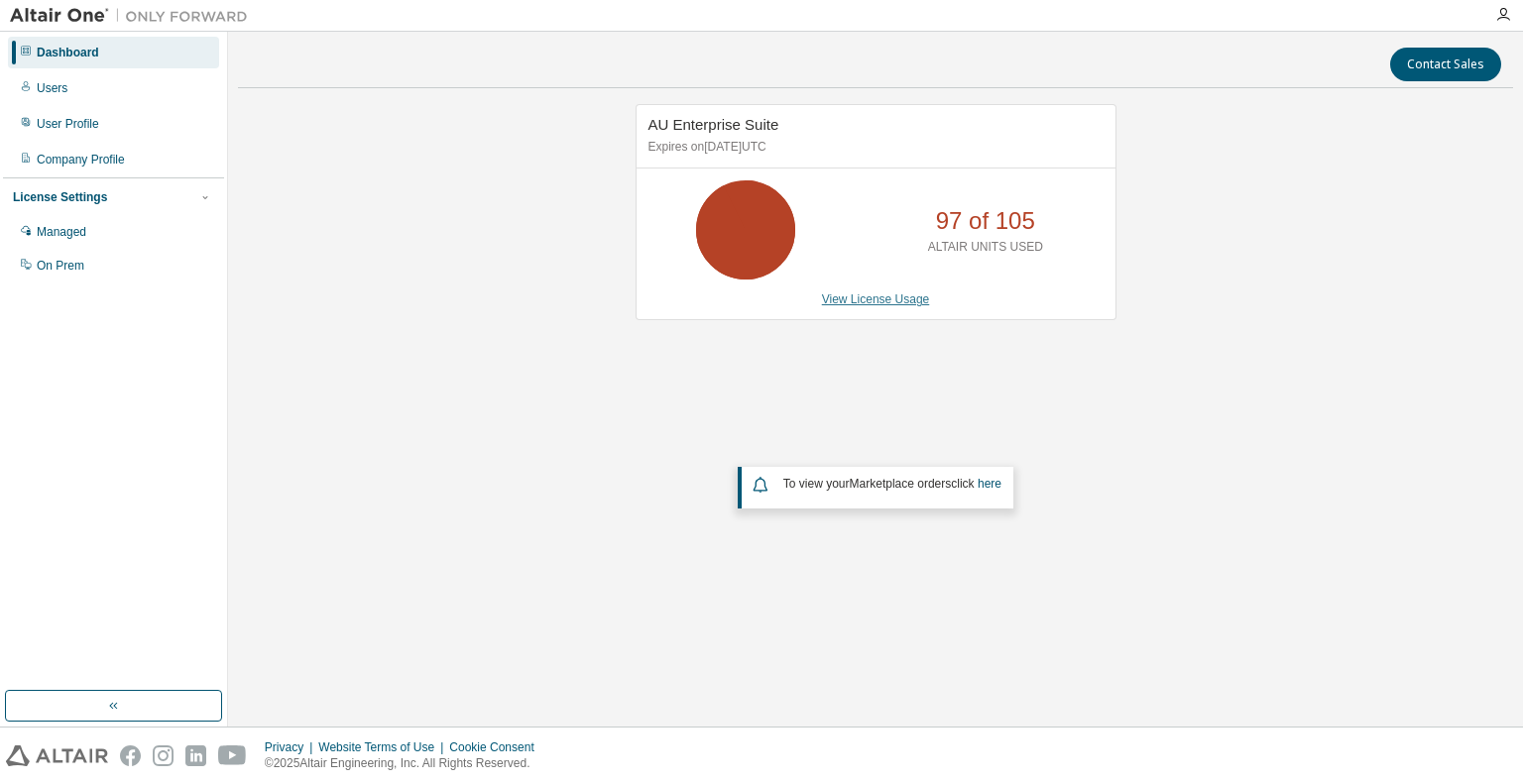 click on "View License Usage" at bounding box center (876, 299) 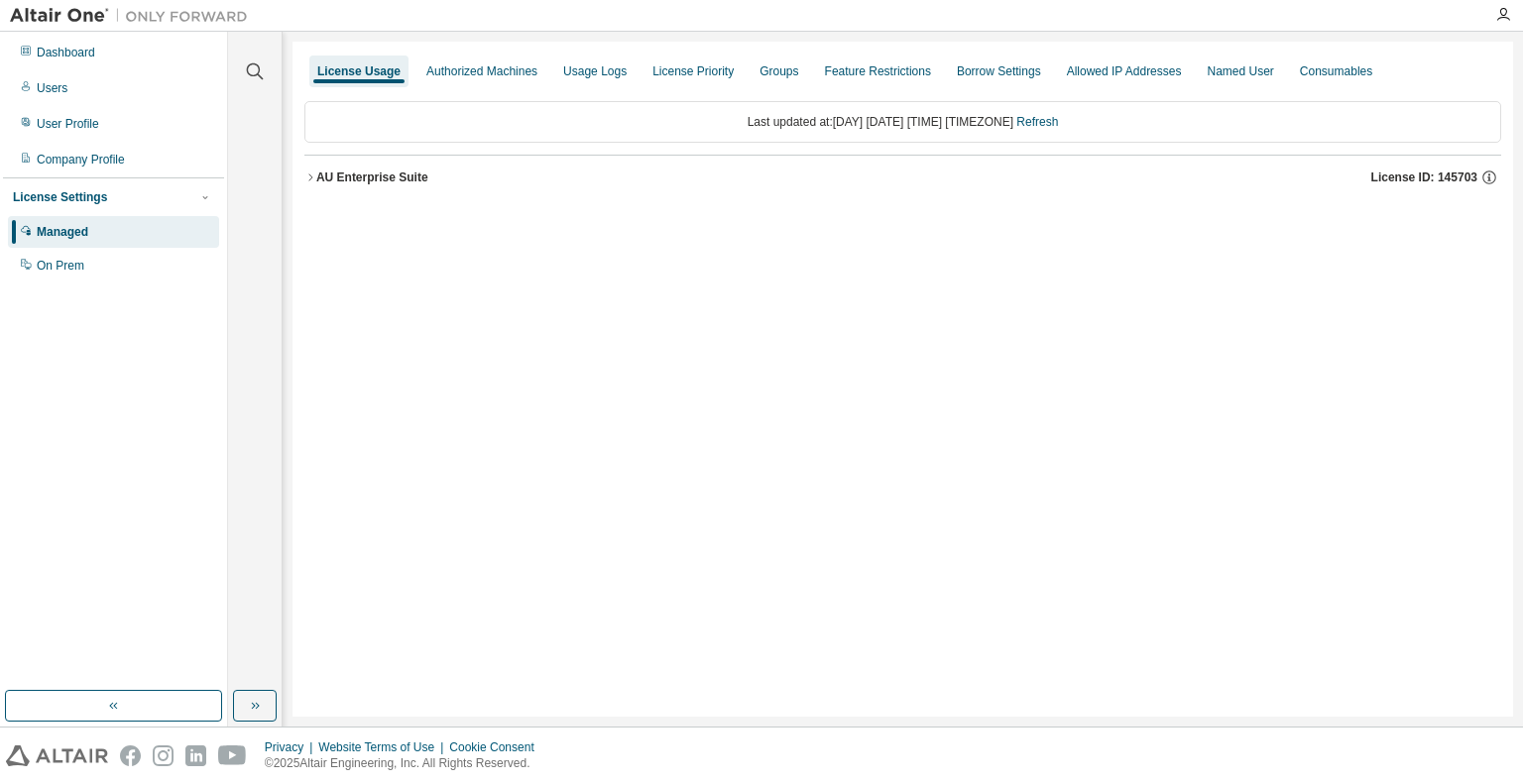 click on "AU Enterprise Suite" at bounding box center (372, 177) 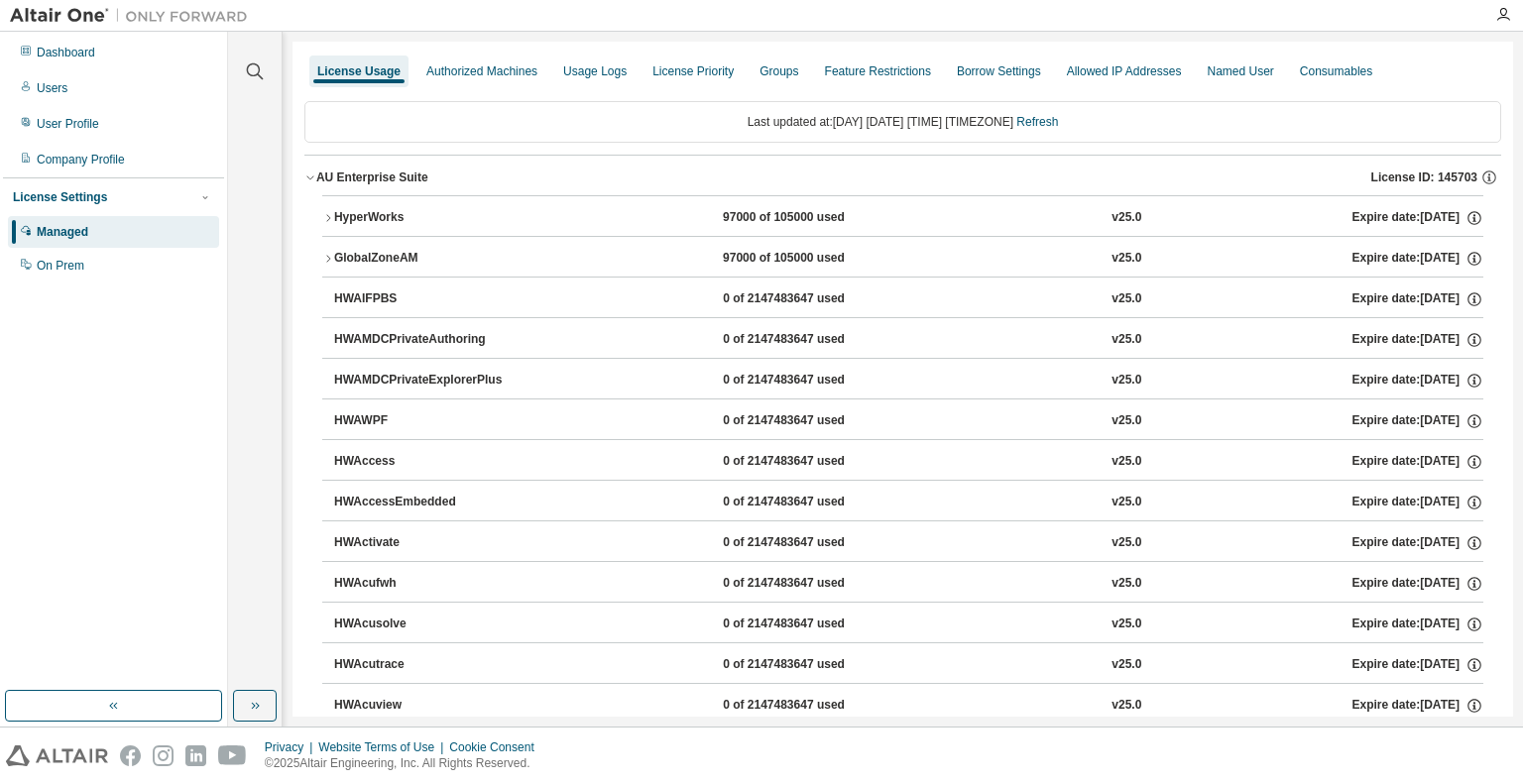click on "HyperWorks" at bounding box center [423, 218] 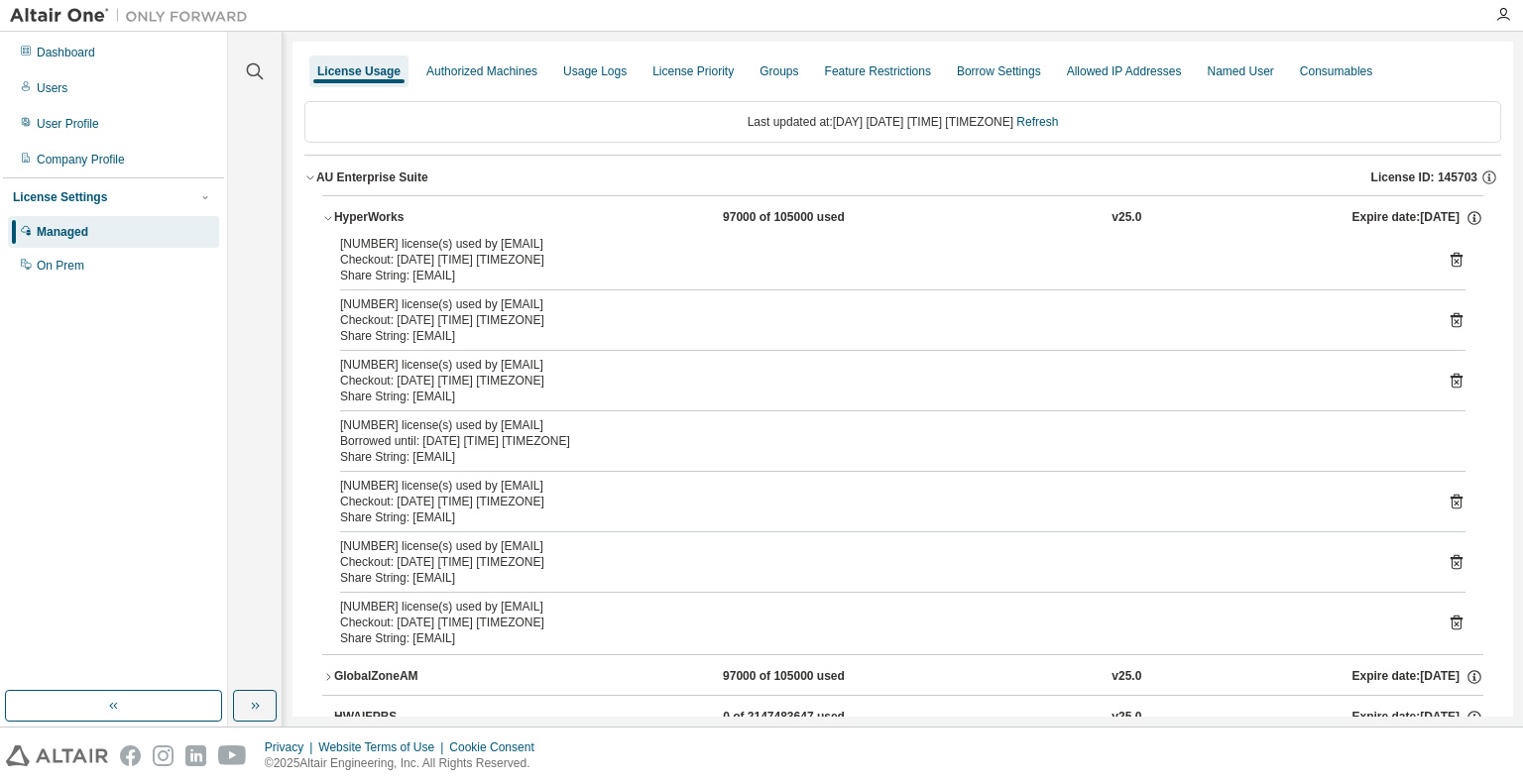 click 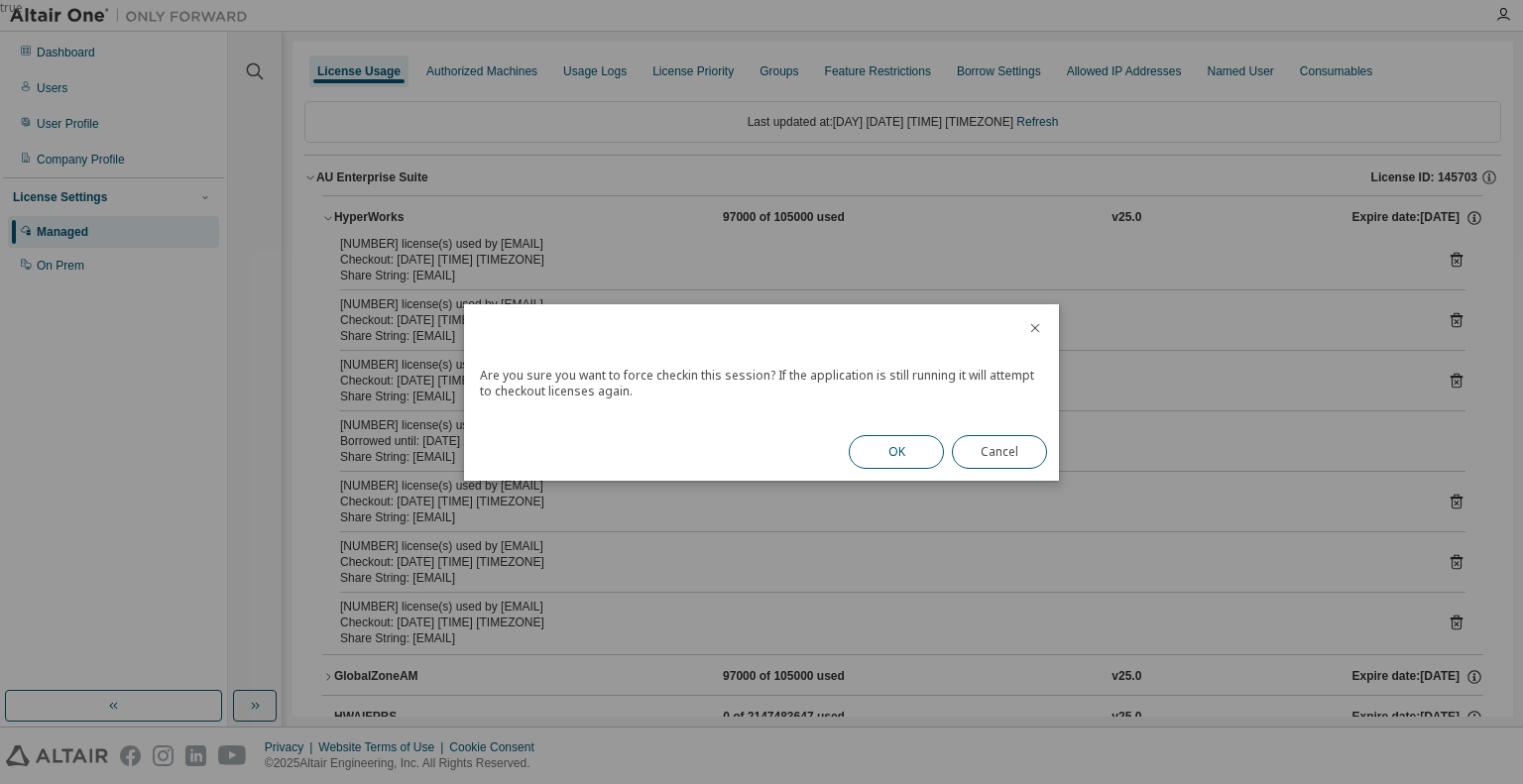 click on "OK" at bounding box center (896, 452) 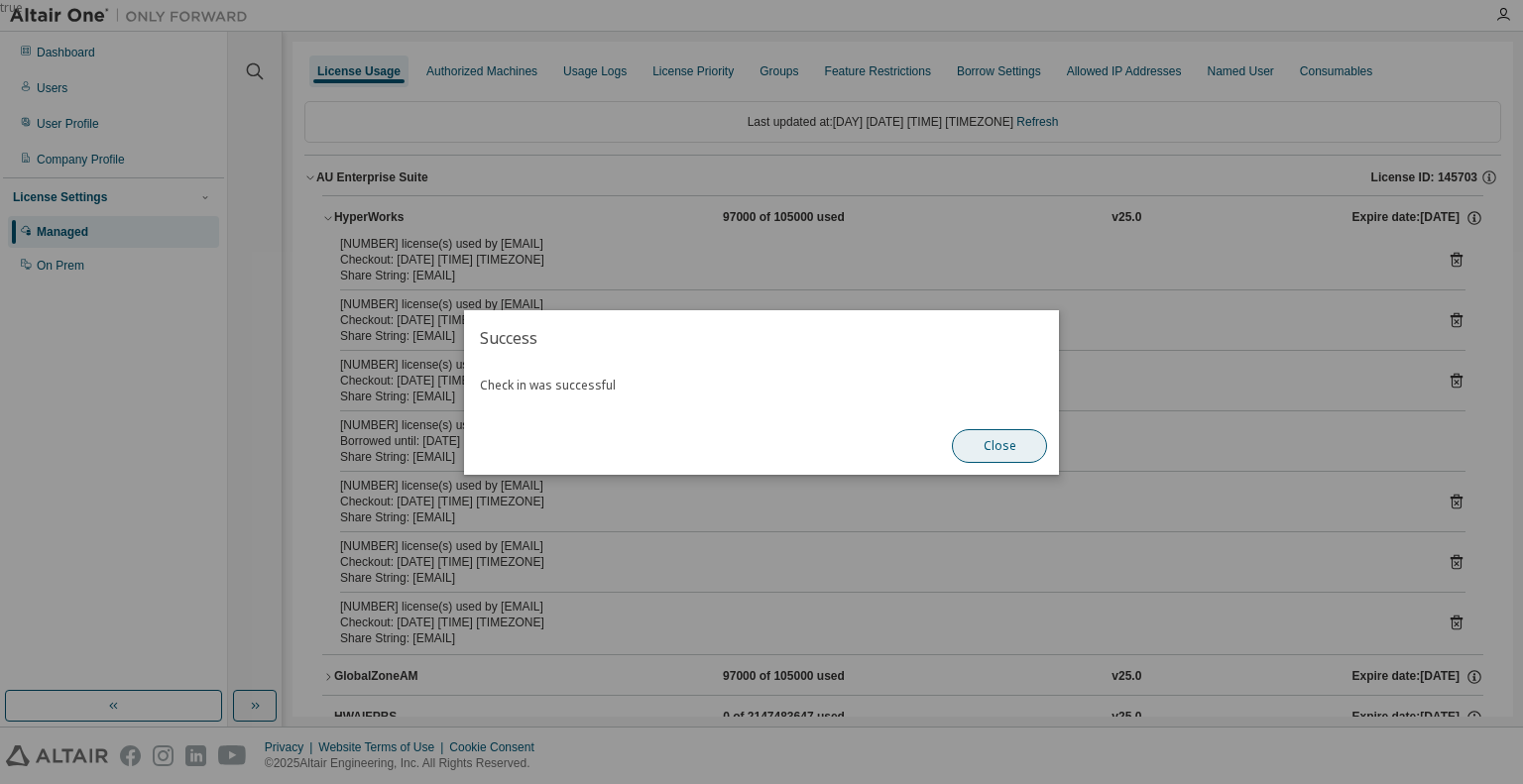 drag, startPoint x: 1014, startPoint y: 437, endPoint x: 1500, endPoint y: 275, distance: 512.28898 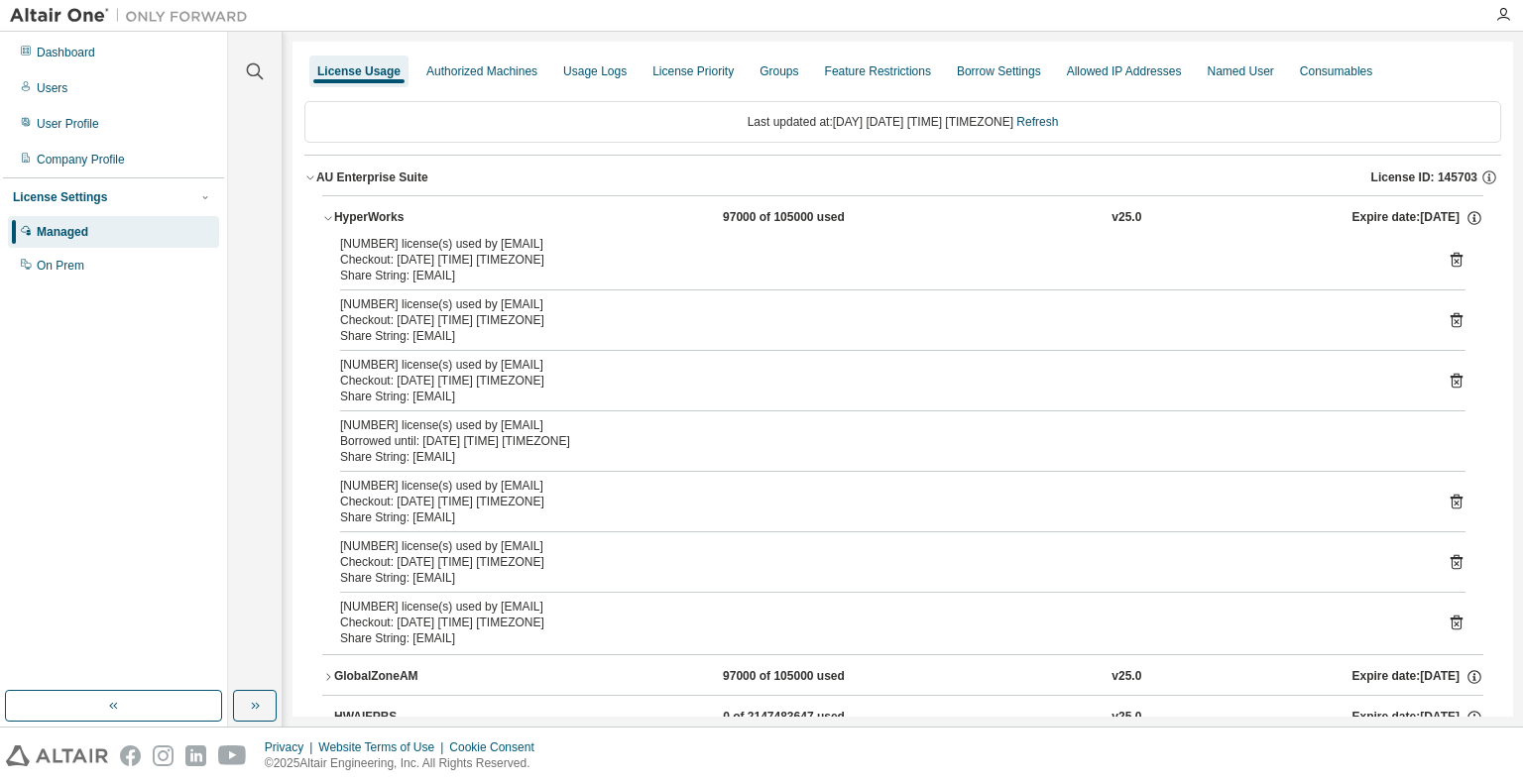 click 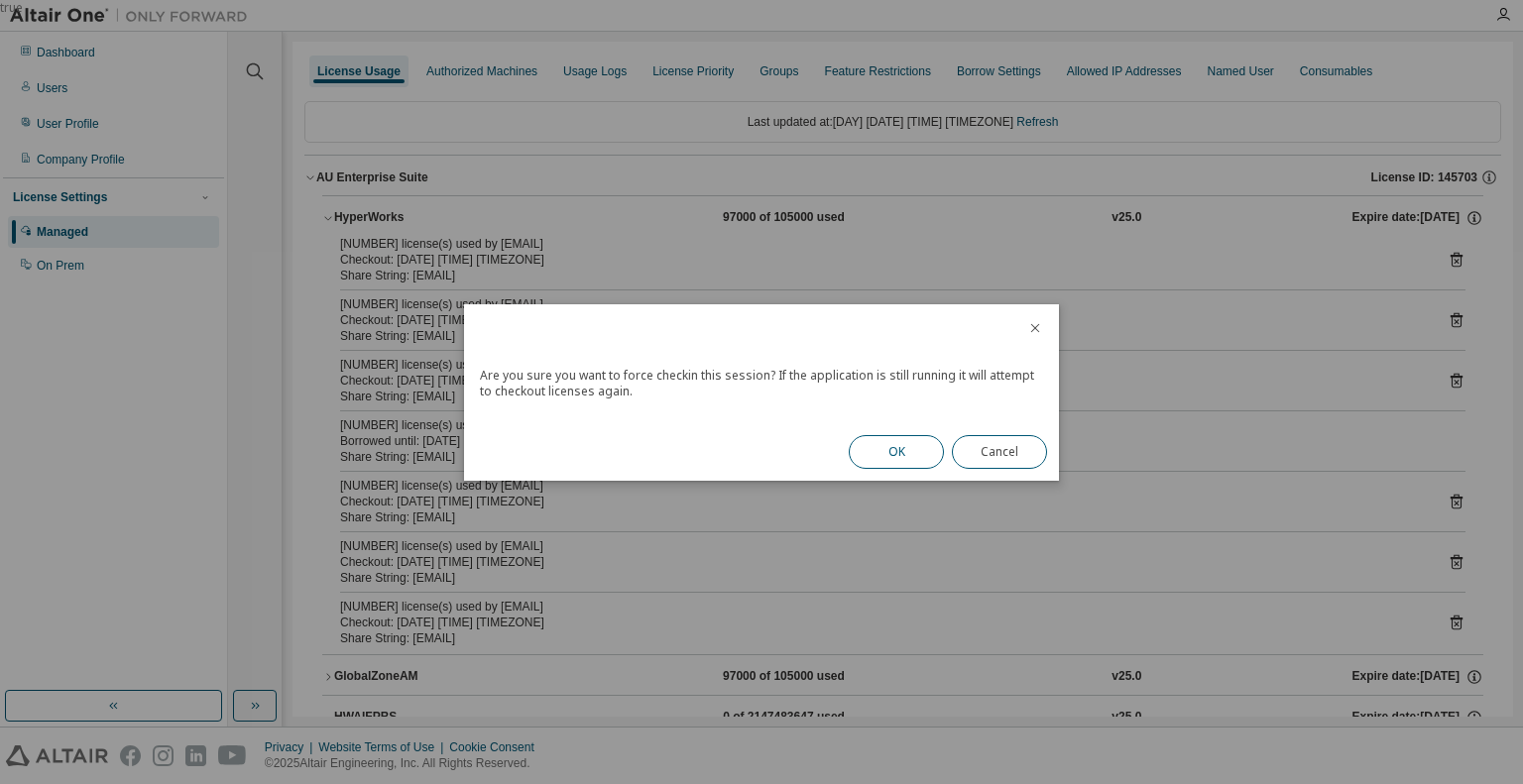 click on "OK" at bounding box center (896, 452) 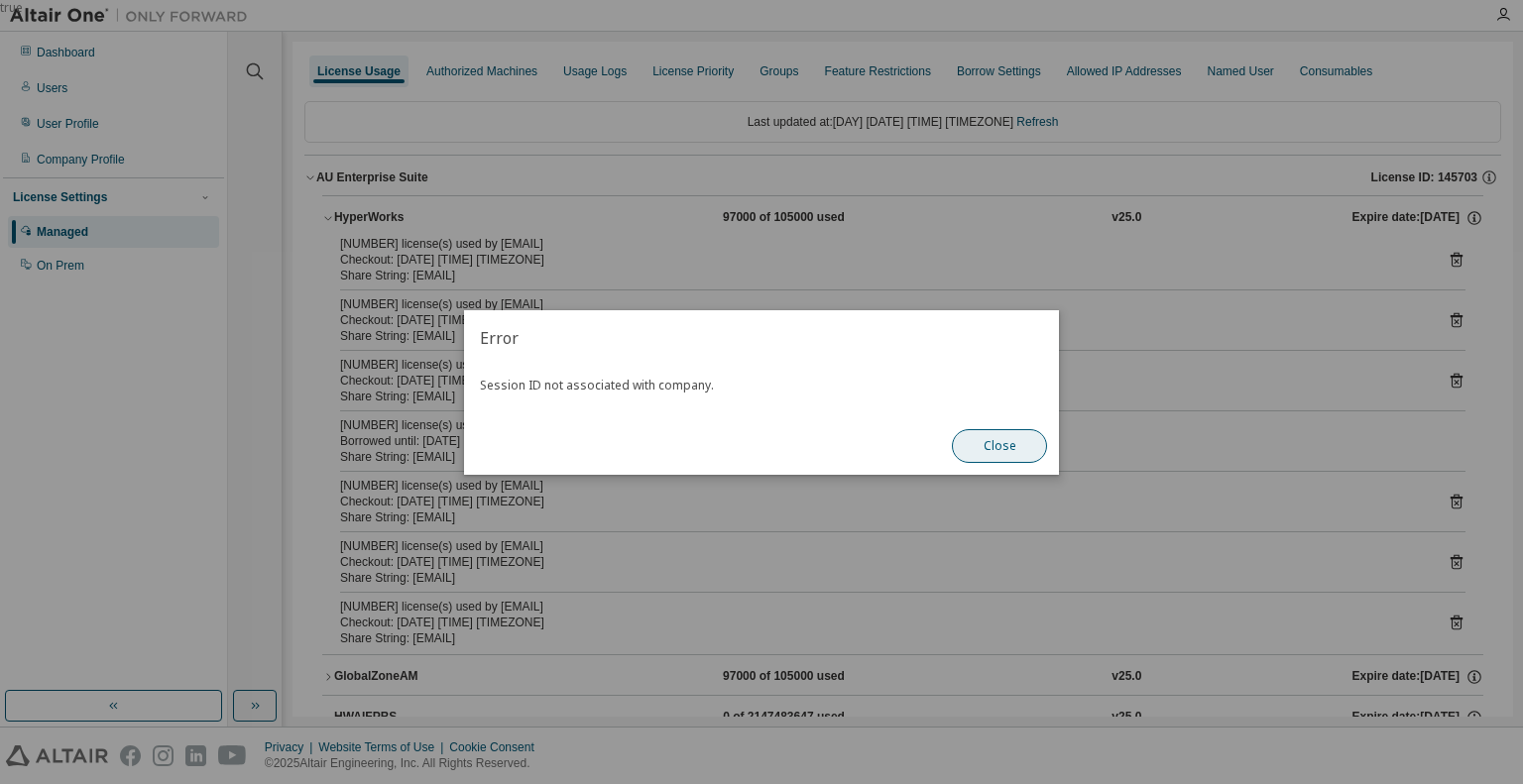 click on "Close" at bounding box center [999, 446] 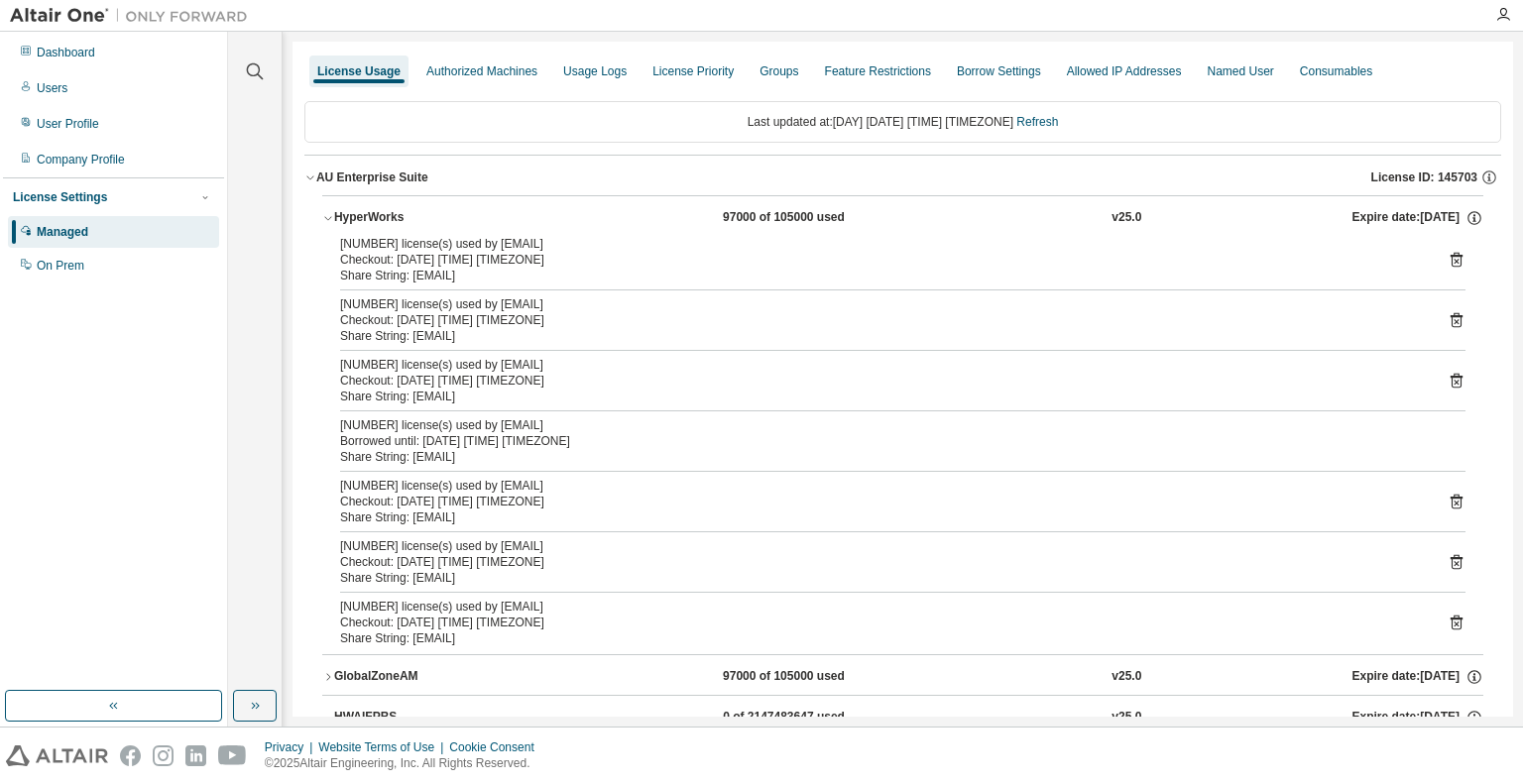 click 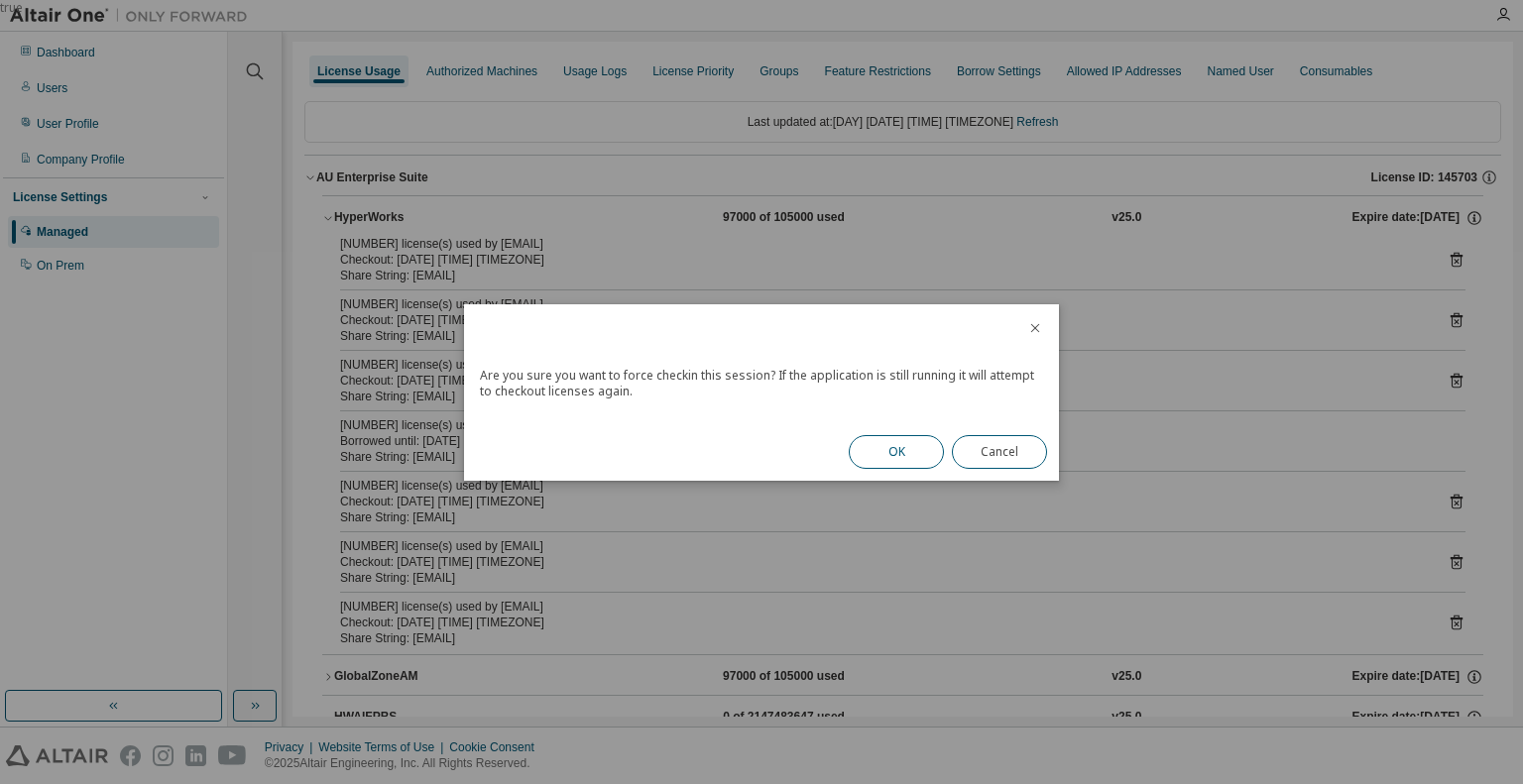 click on "OK" at bounding box center [896, 452] 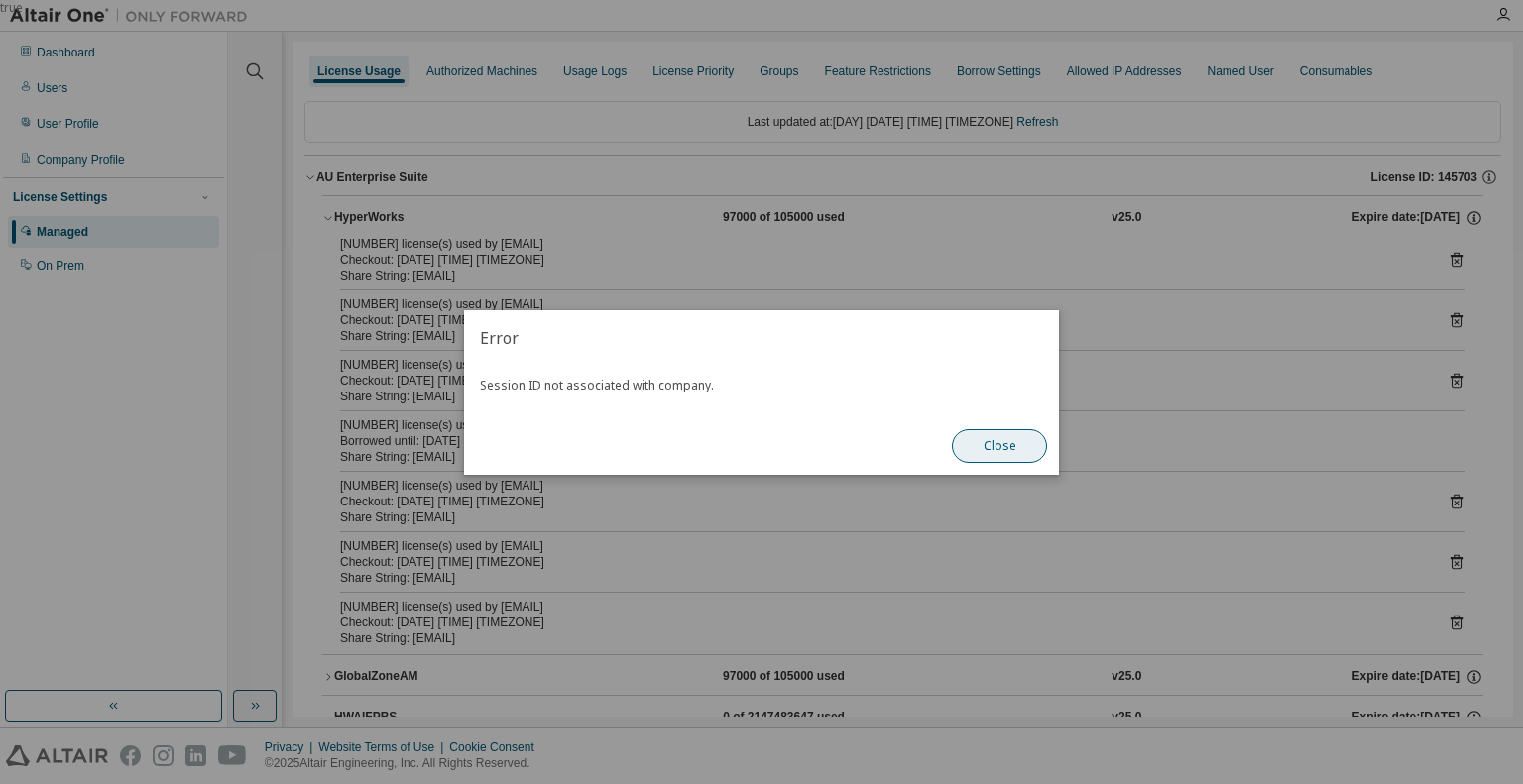 click on "Close" at bounding box center [999, 446] 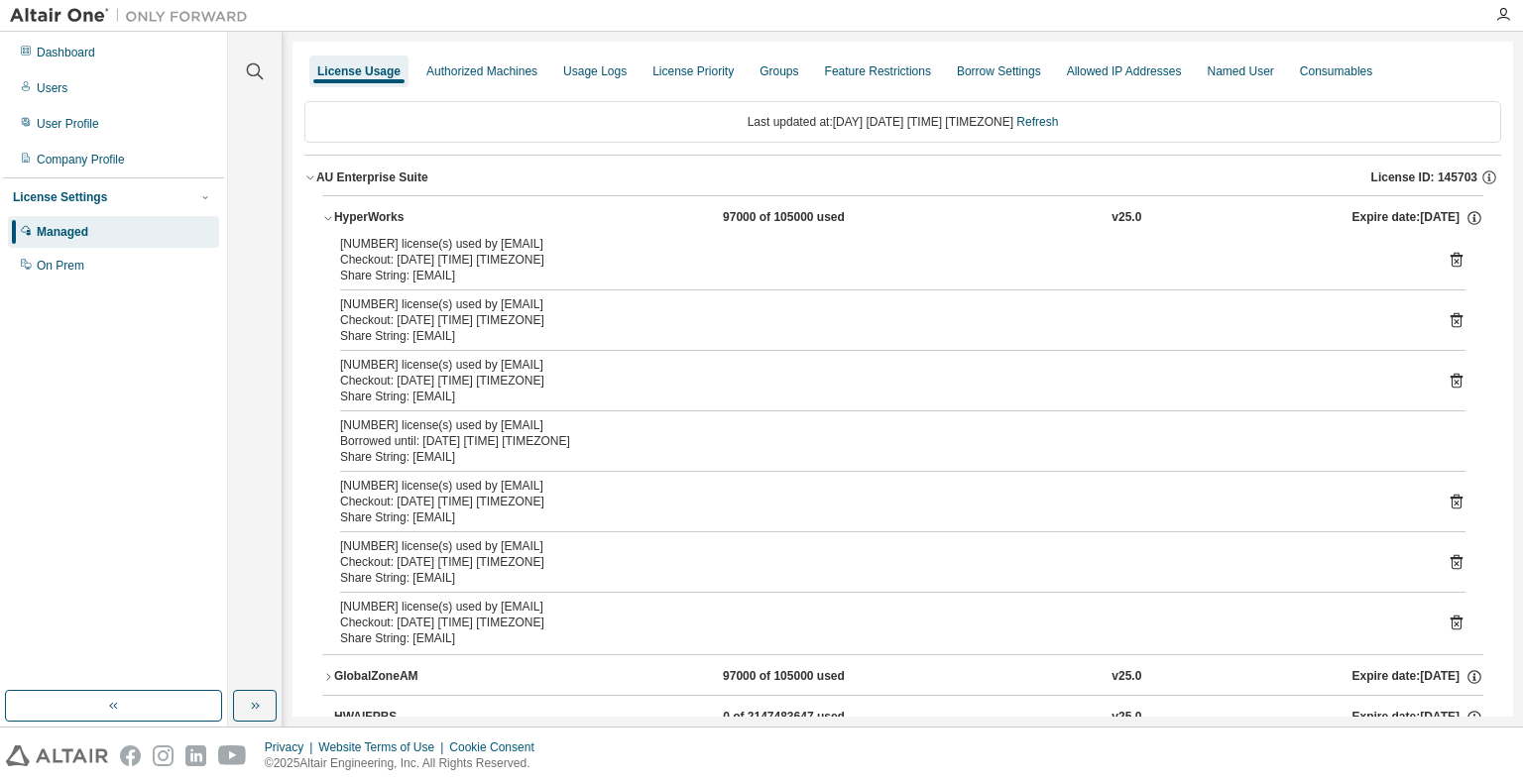 click 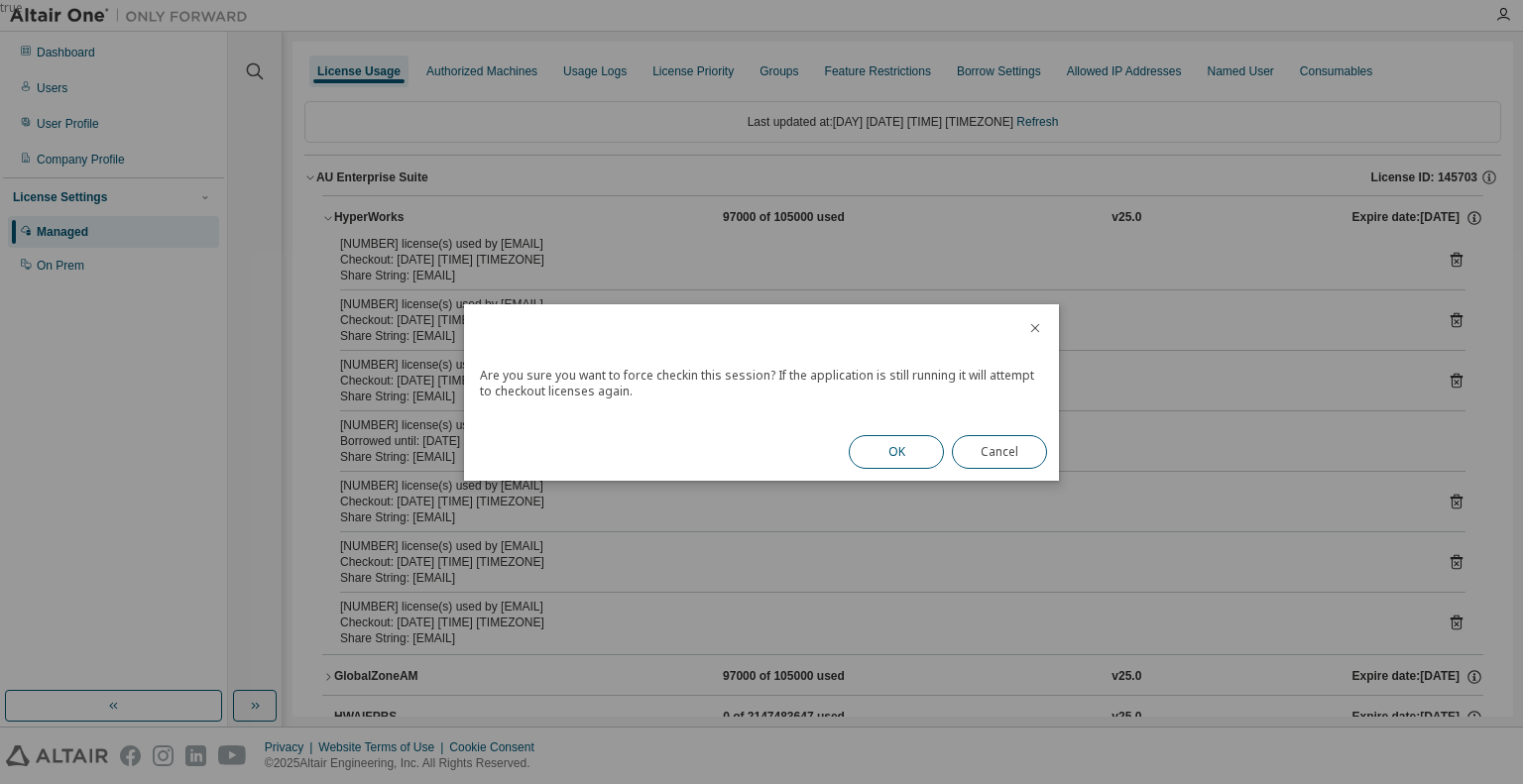click on "OK" at bounding box center (896, 452) 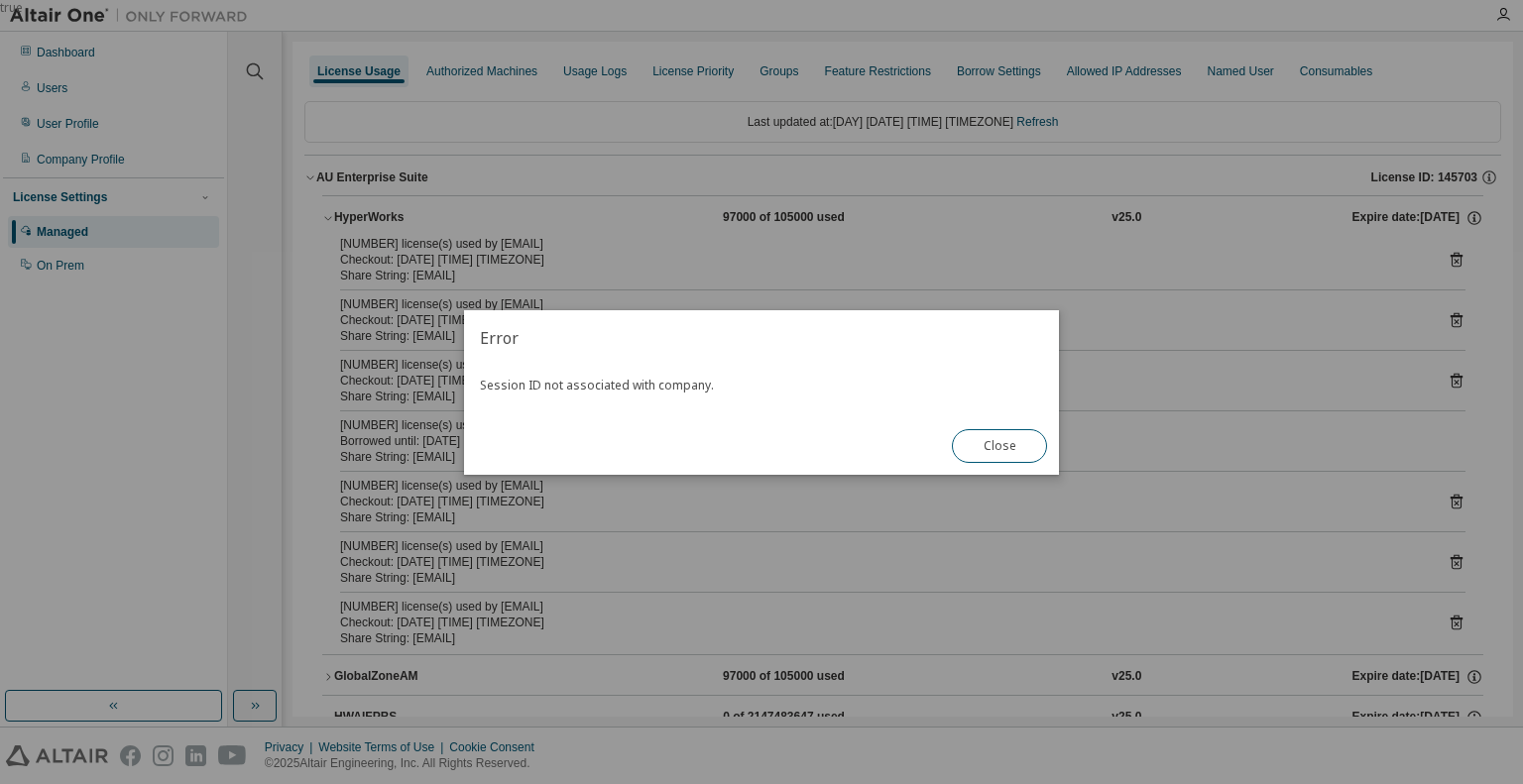 drag, startPoint x: 994, startPoint y: 439, endPoint x: 1031, endPoint y: 445, distance: 37.48333 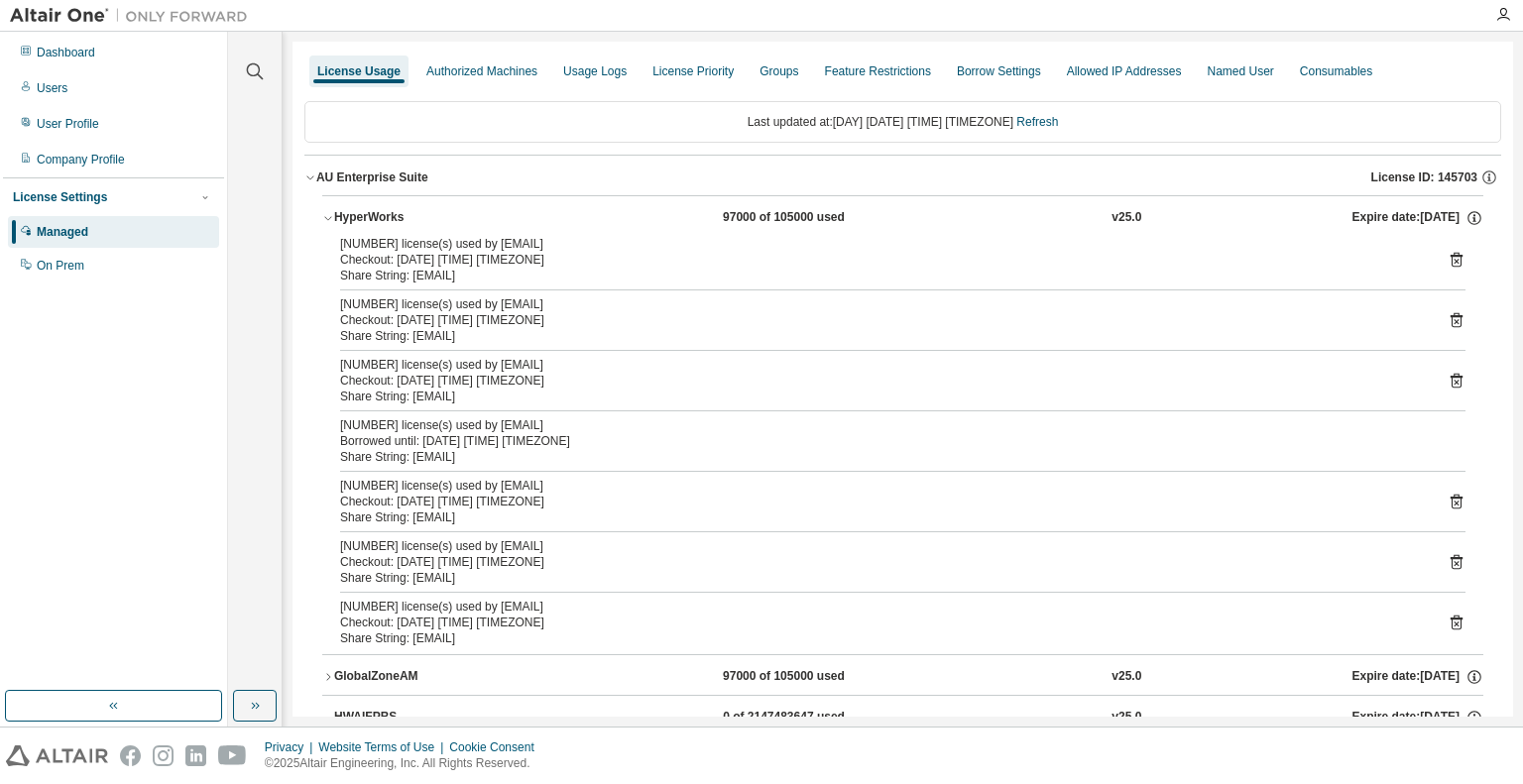 click 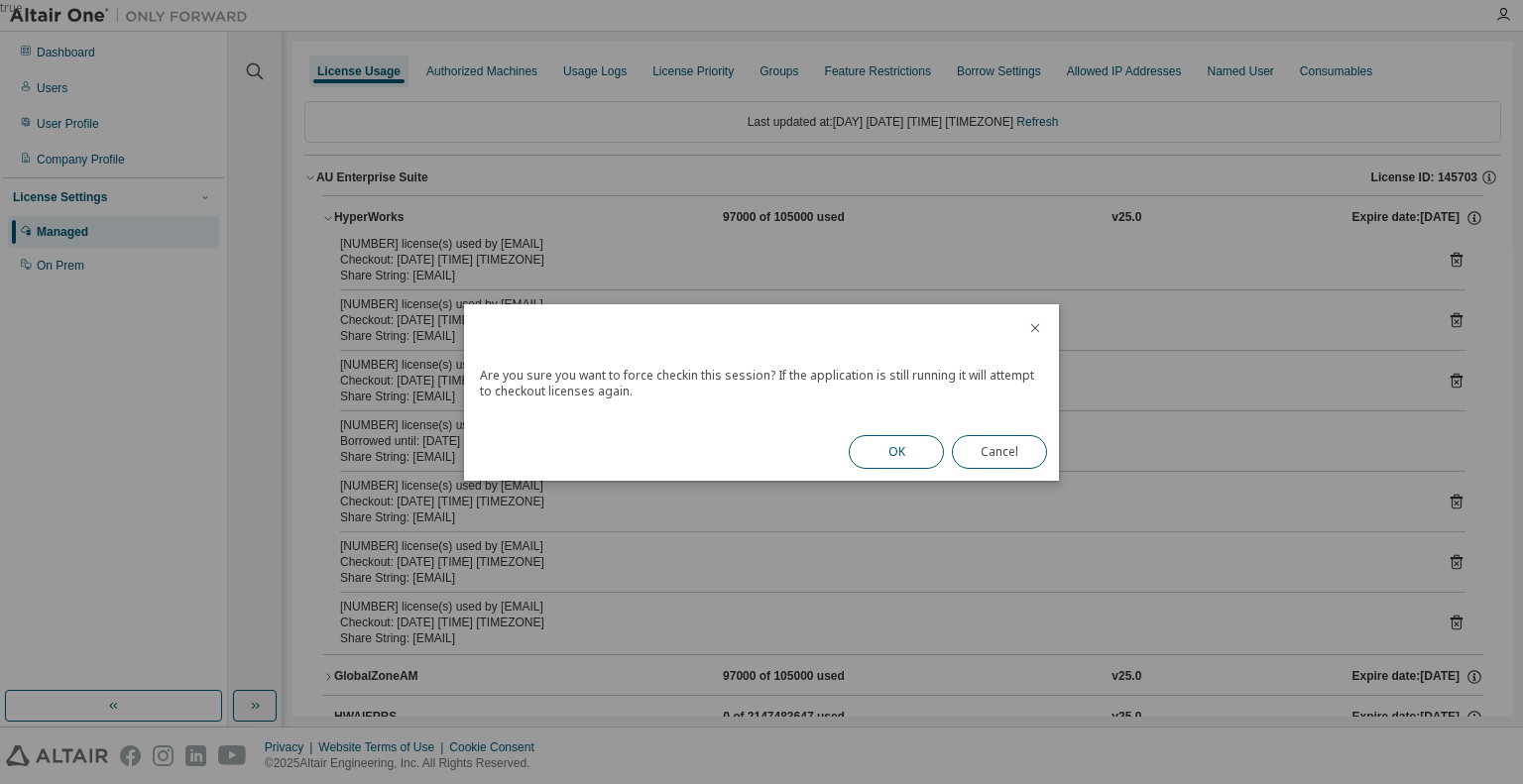 click on "OK" at bounding box center [896, 452] 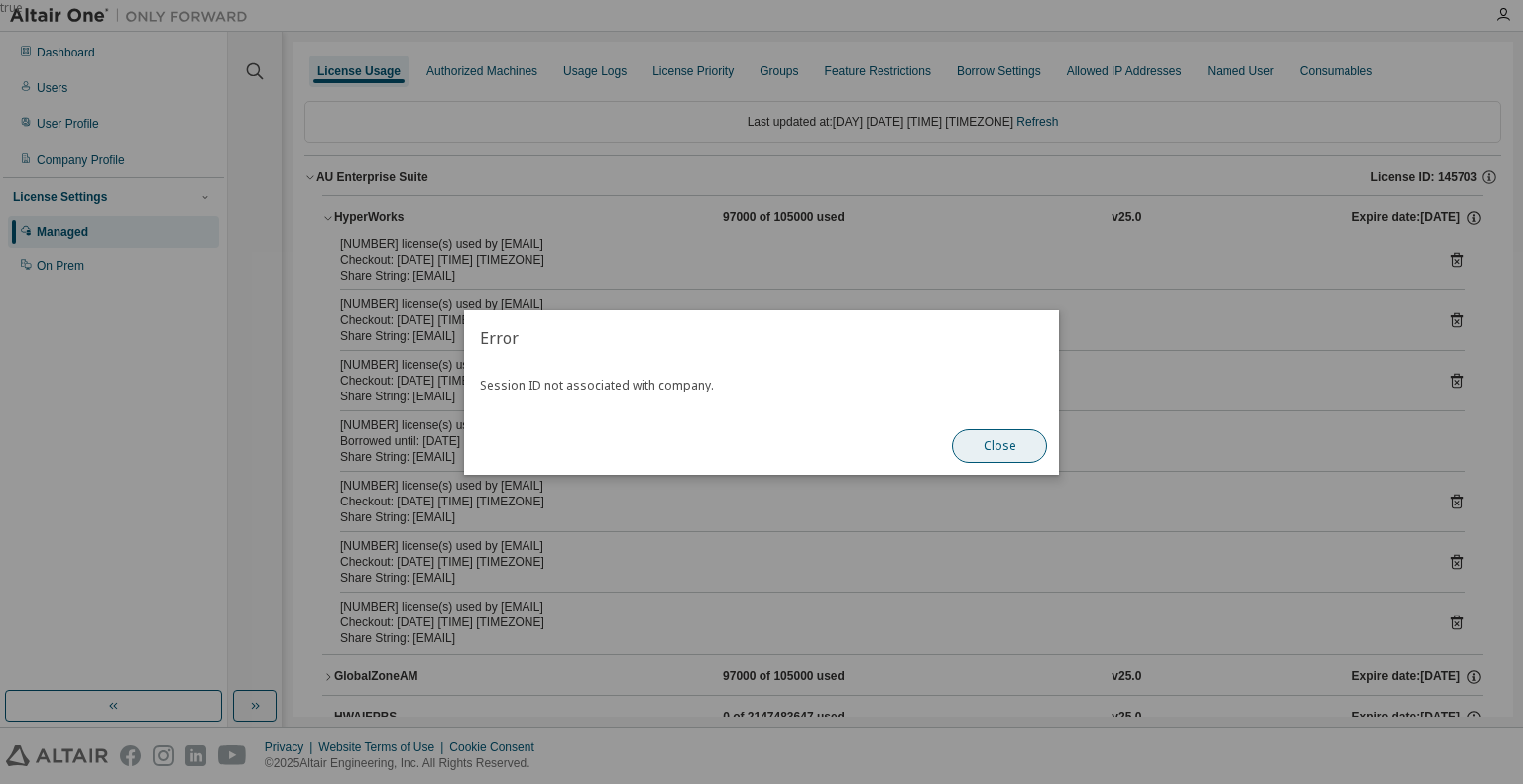 click on "Close" at bounding box center [999, 446] 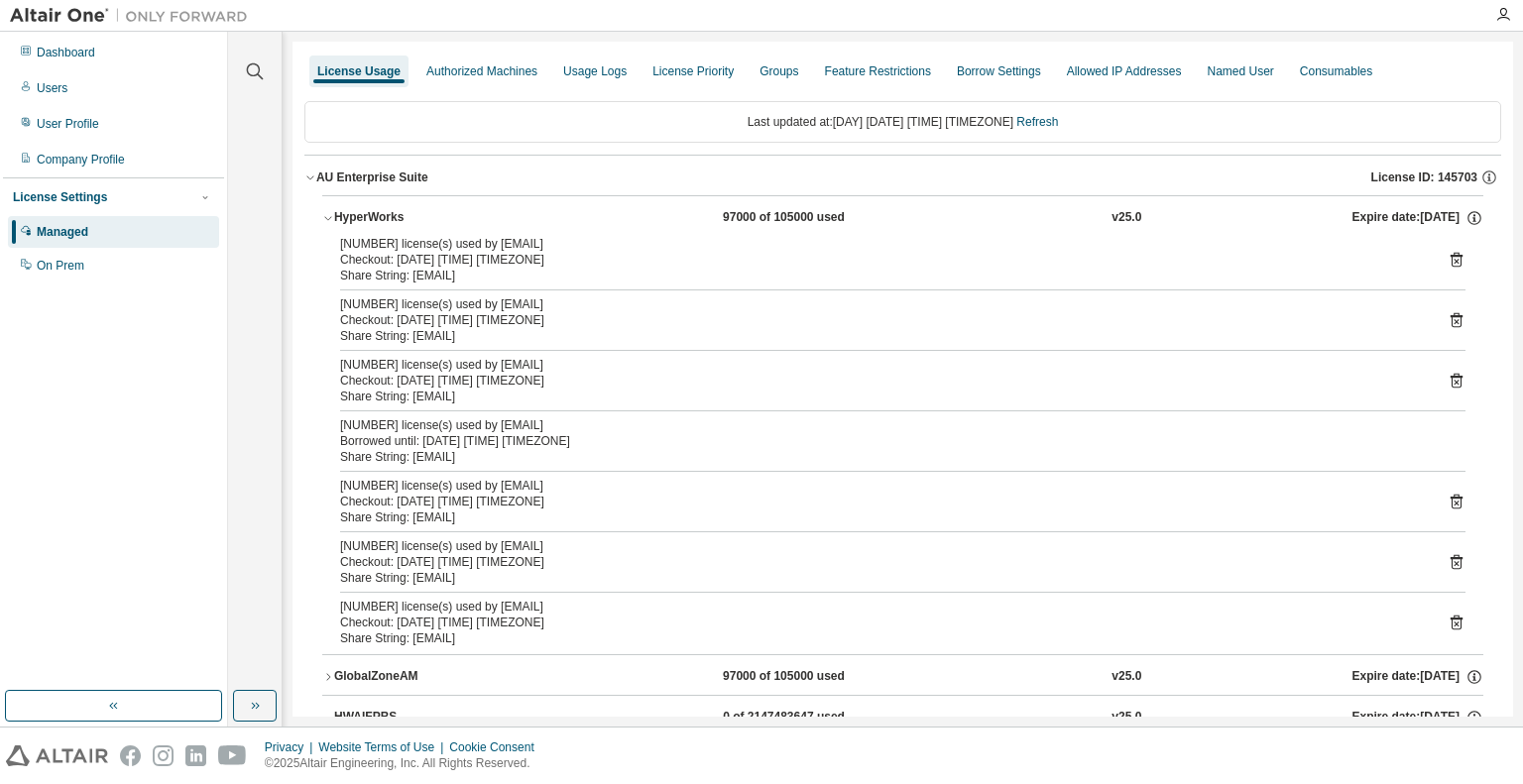 click 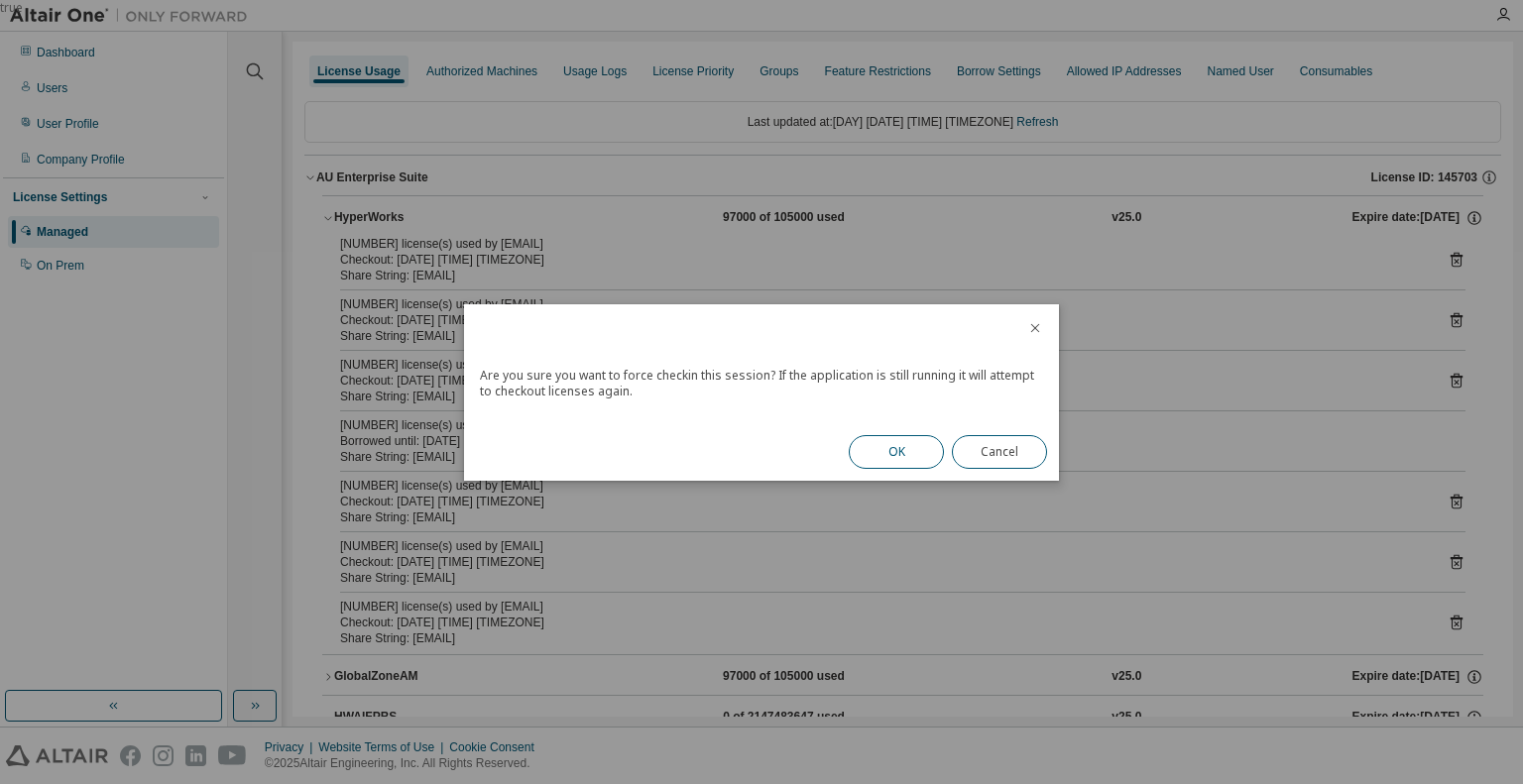 click on "OK" at bounding box center (896, 452) 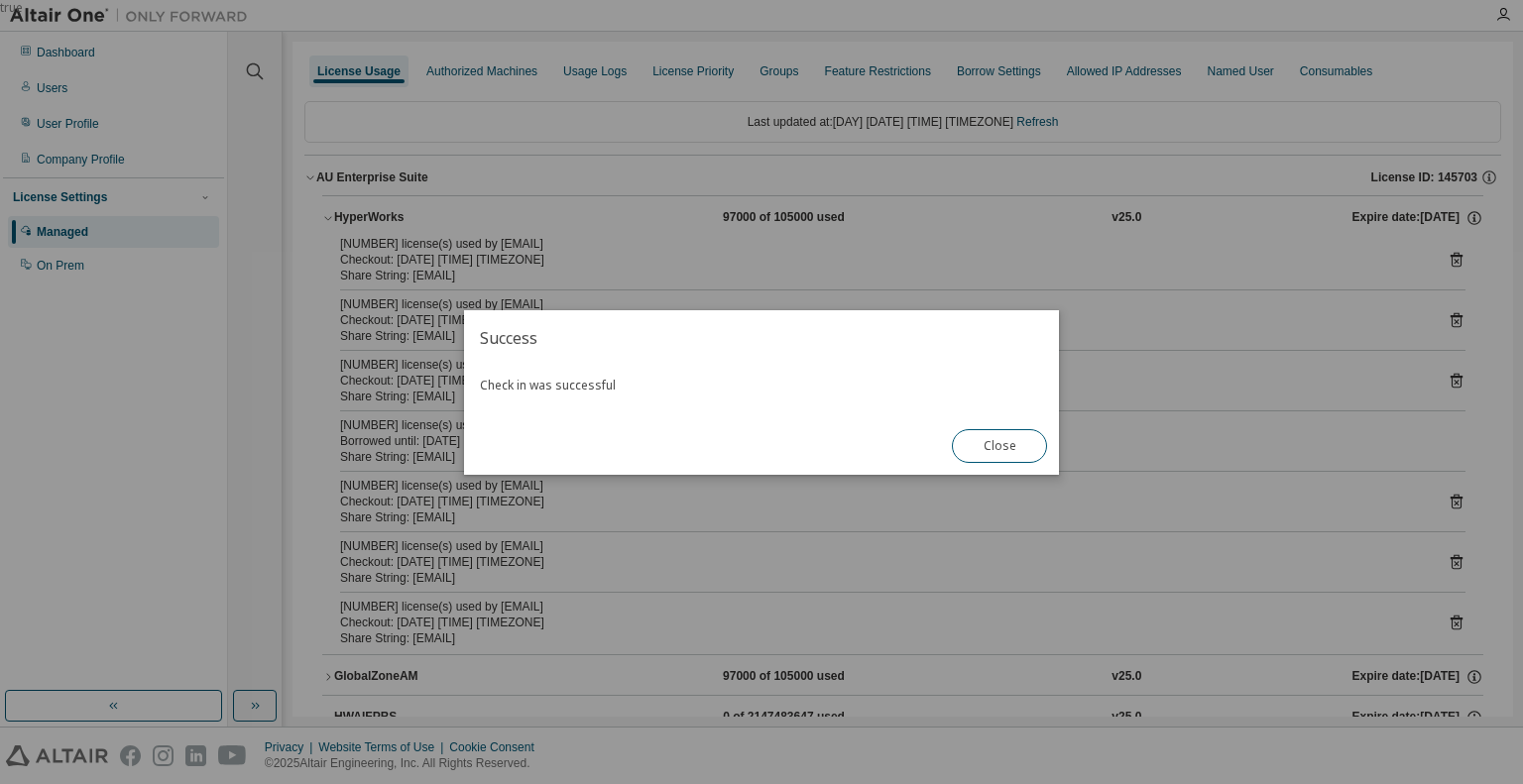 click on "Success" at bounding box center (762, 338) 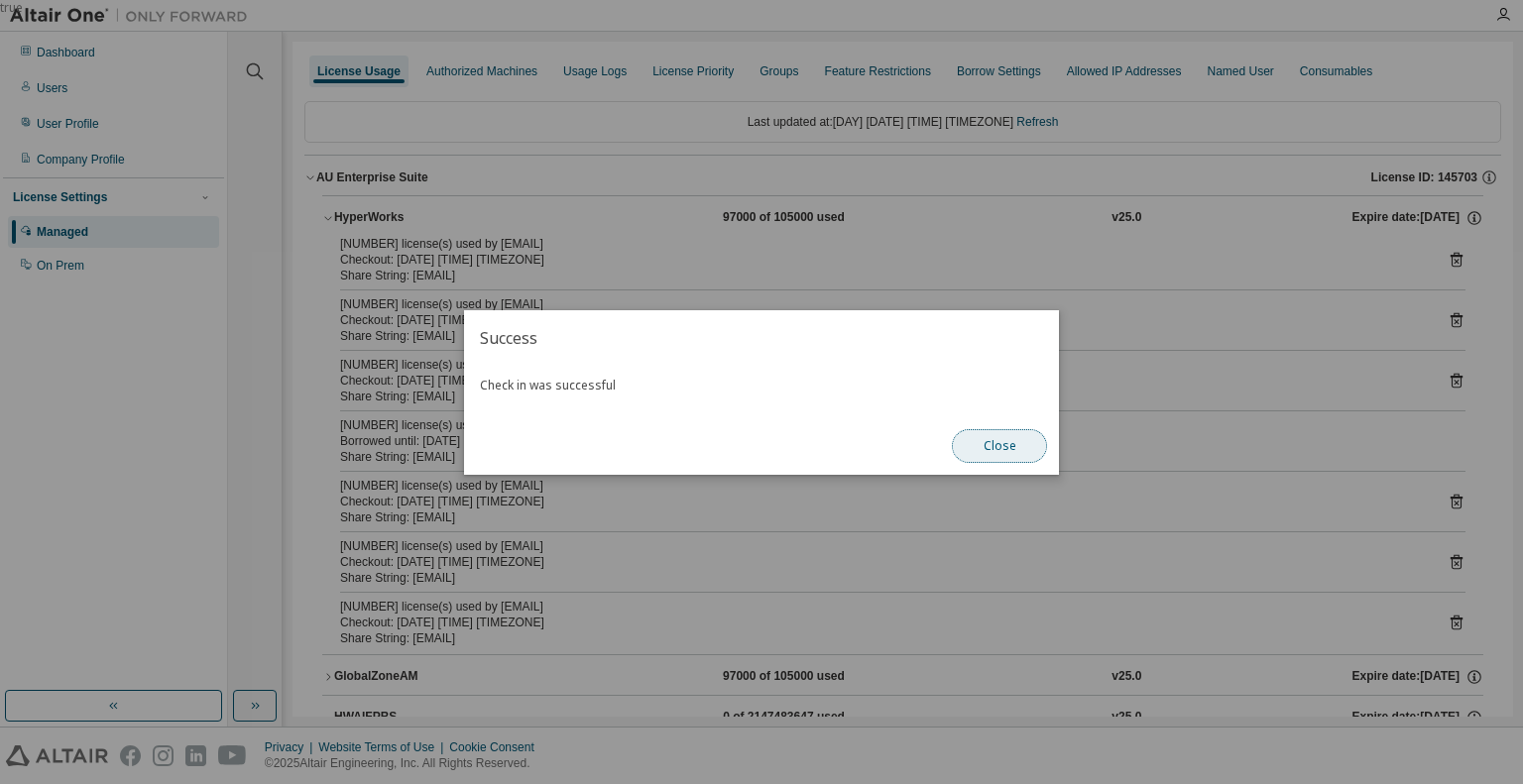 click on "Close" at bounding box center [999, 446] 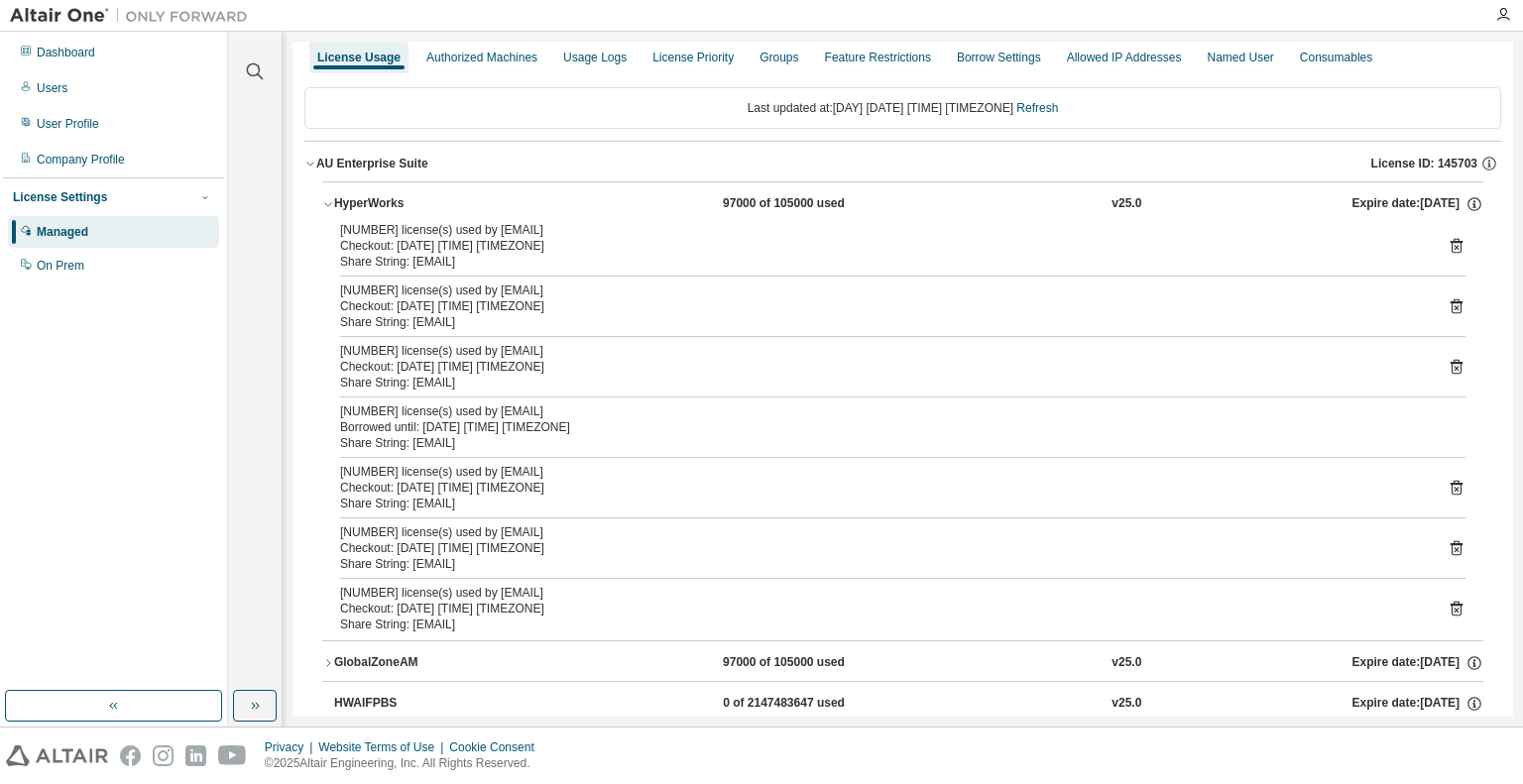 scroll, scrollTop: 0, scrollLeft: 0, axis: both 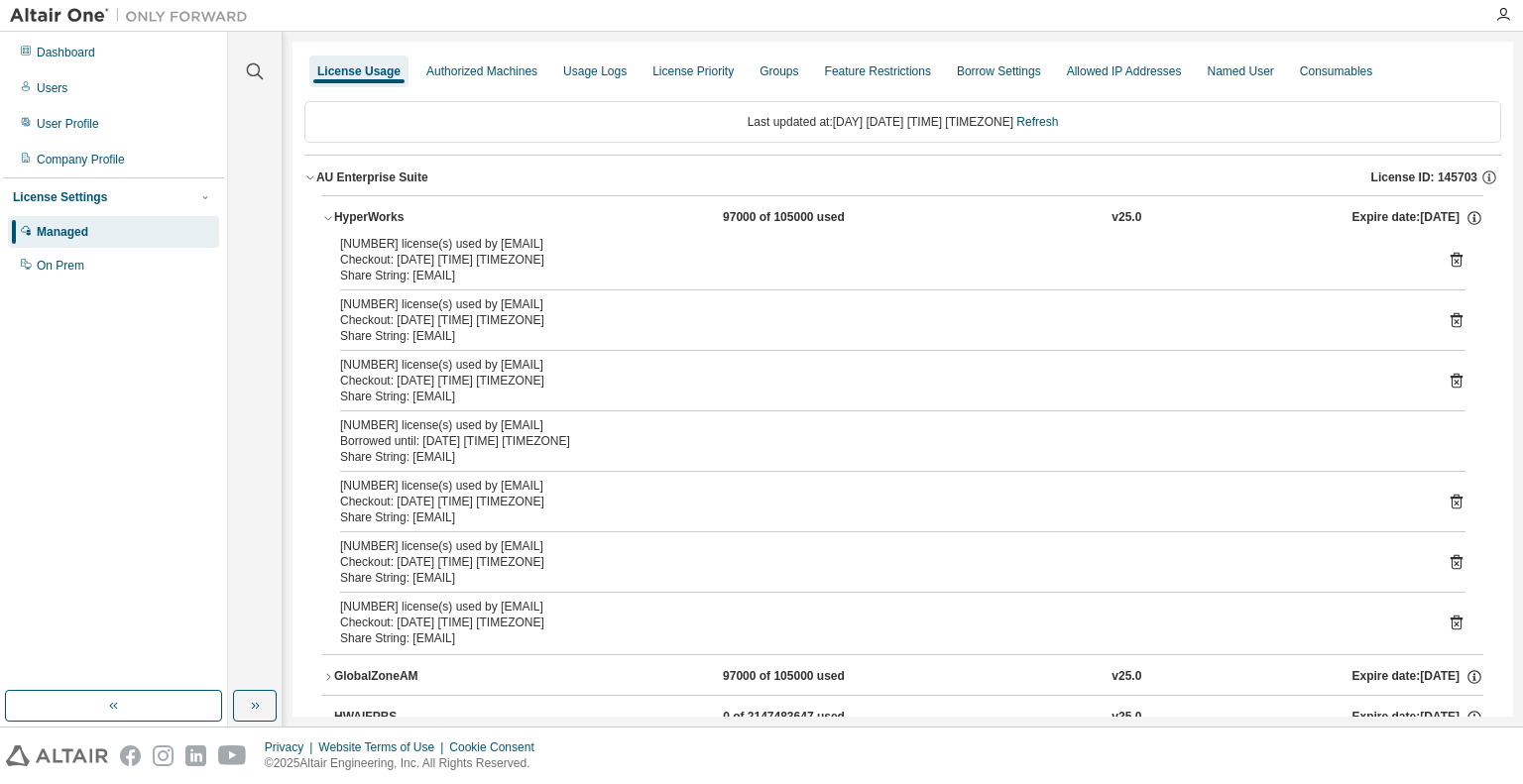 click 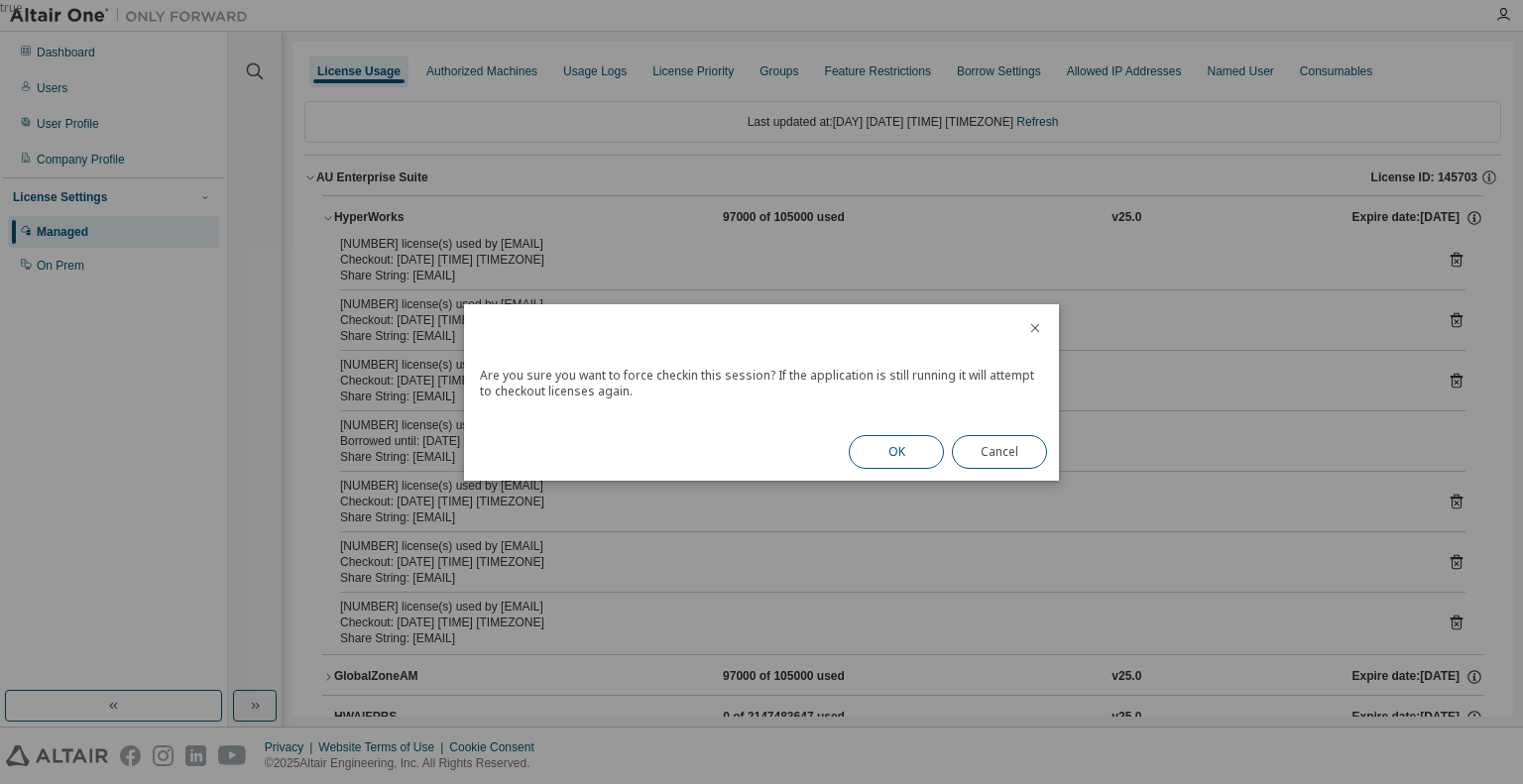 click on "OK" at bounding box center [896, 452] 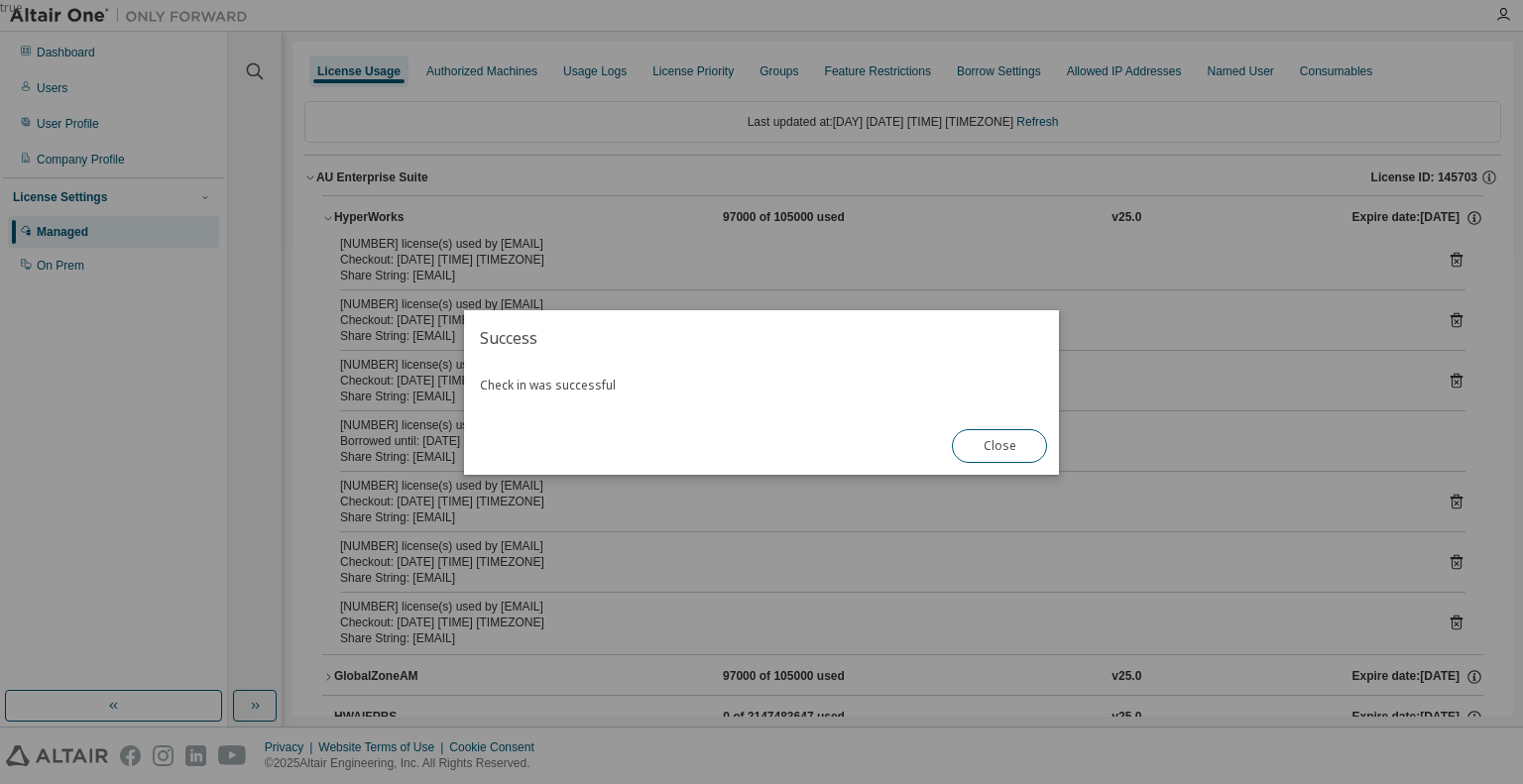 drag, startPoint x: 1005, startPoint y: 449, endPoint x: 1018, endPoint y: 444, distance: 13.928388 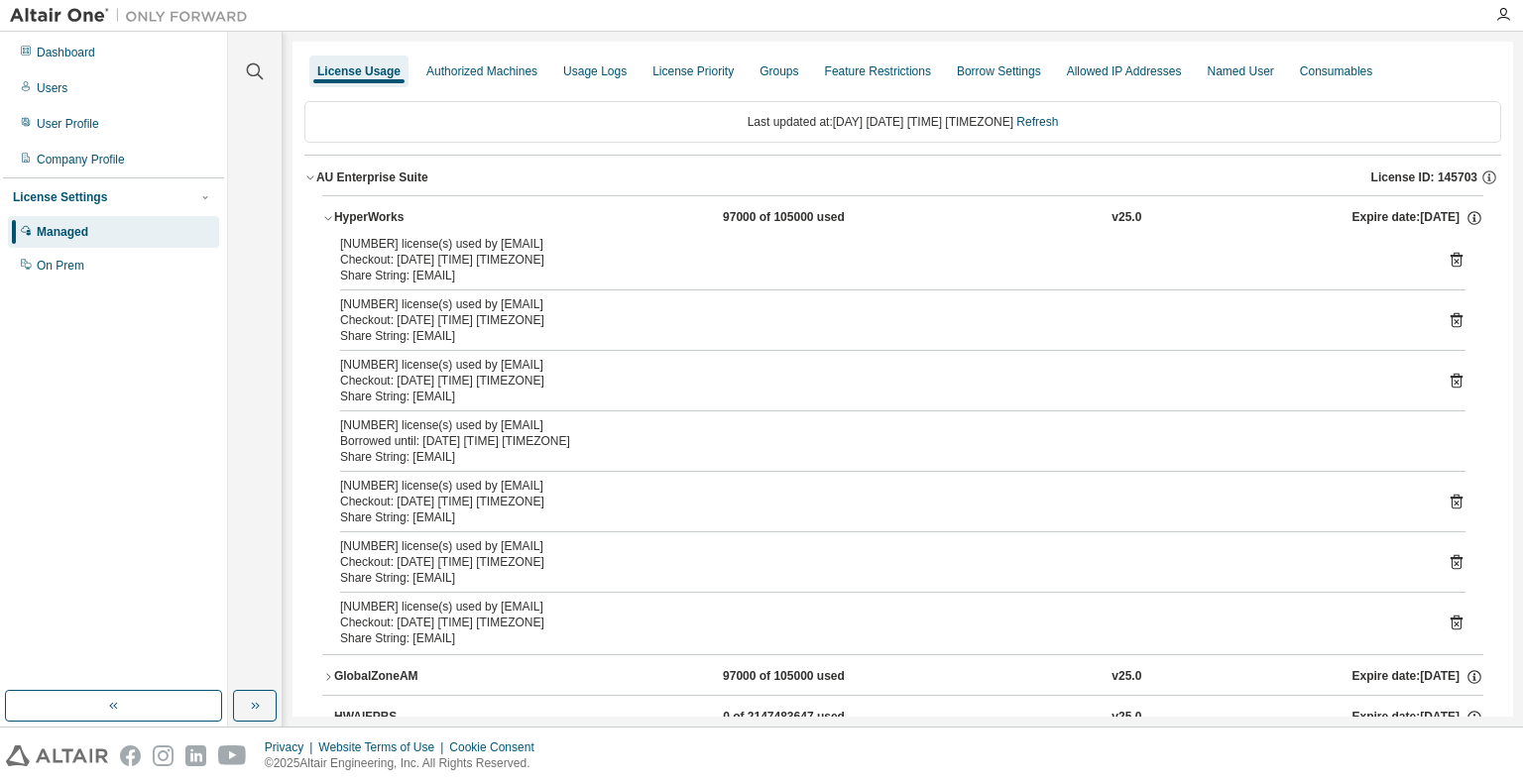 click 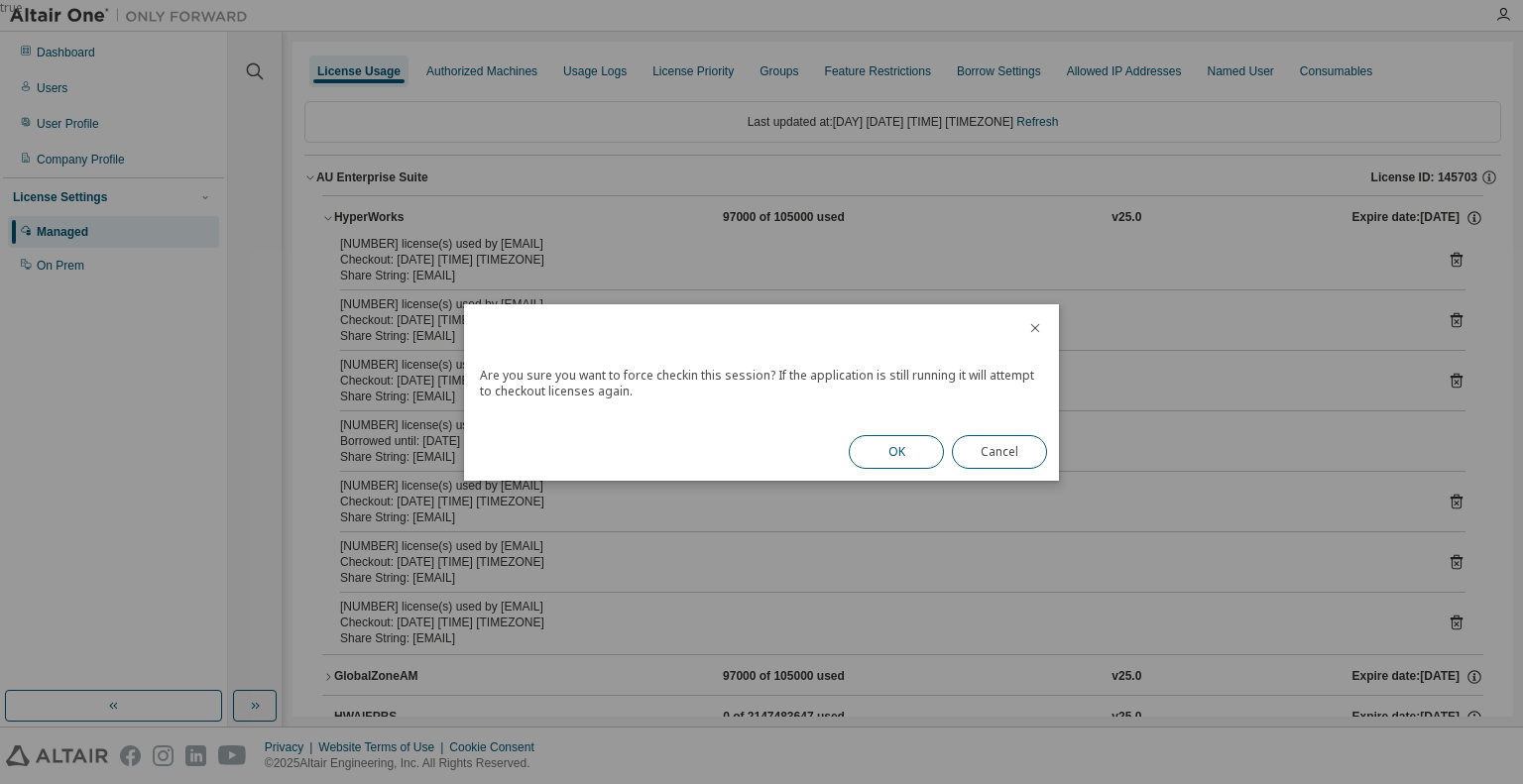 click on "OK" at bounding box center (896, 452) 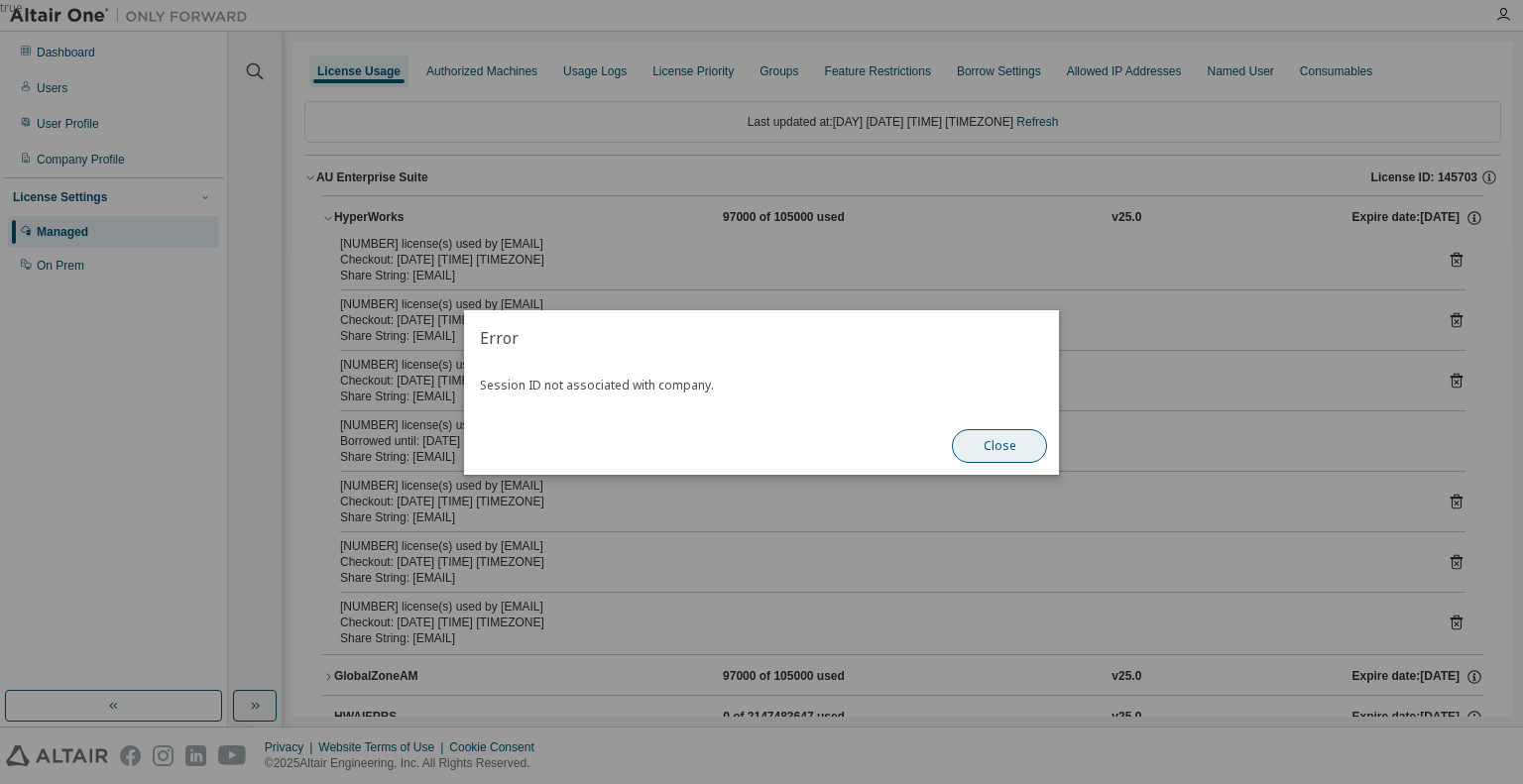 click on "Close" at bounding box center (999, 446) 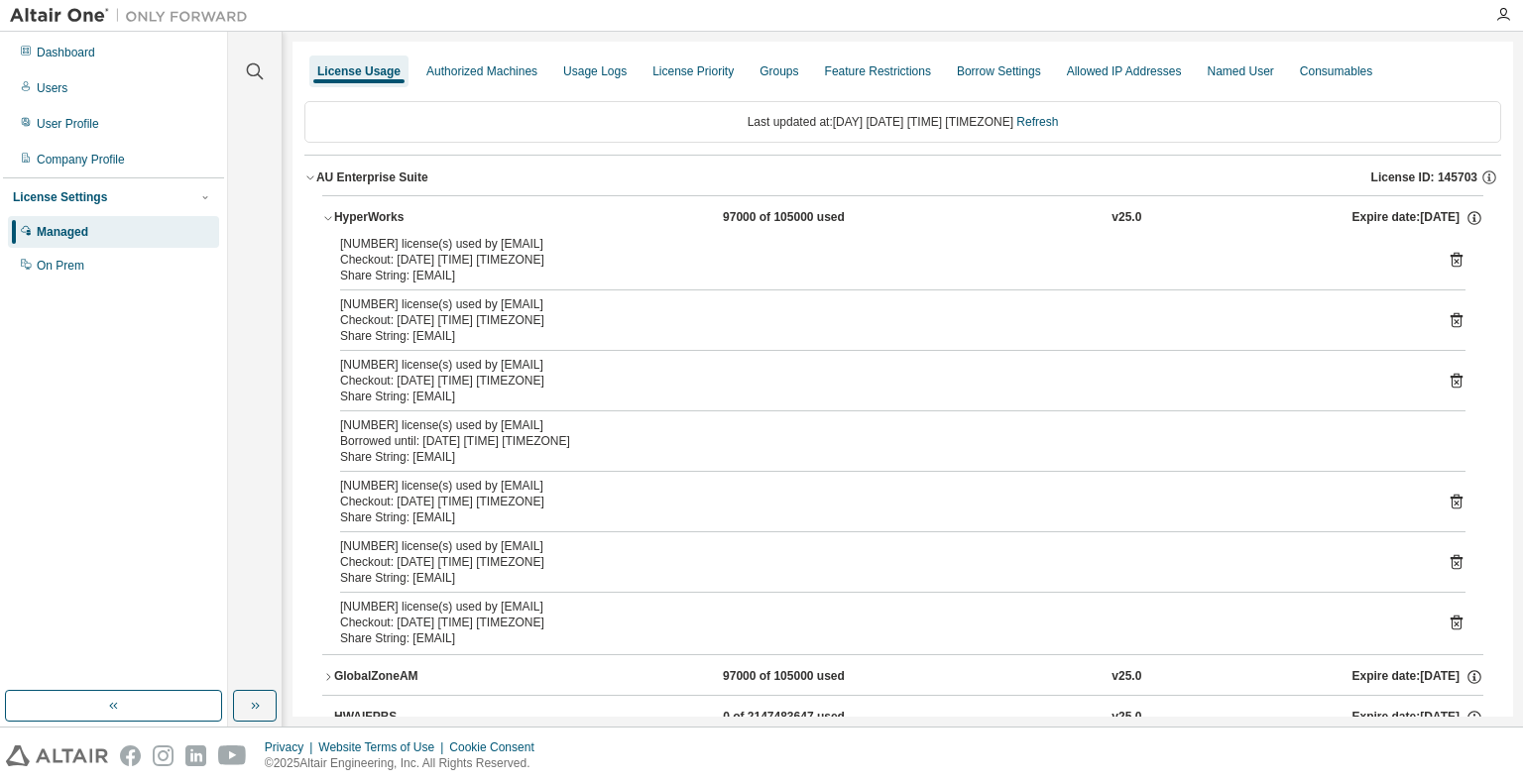 click 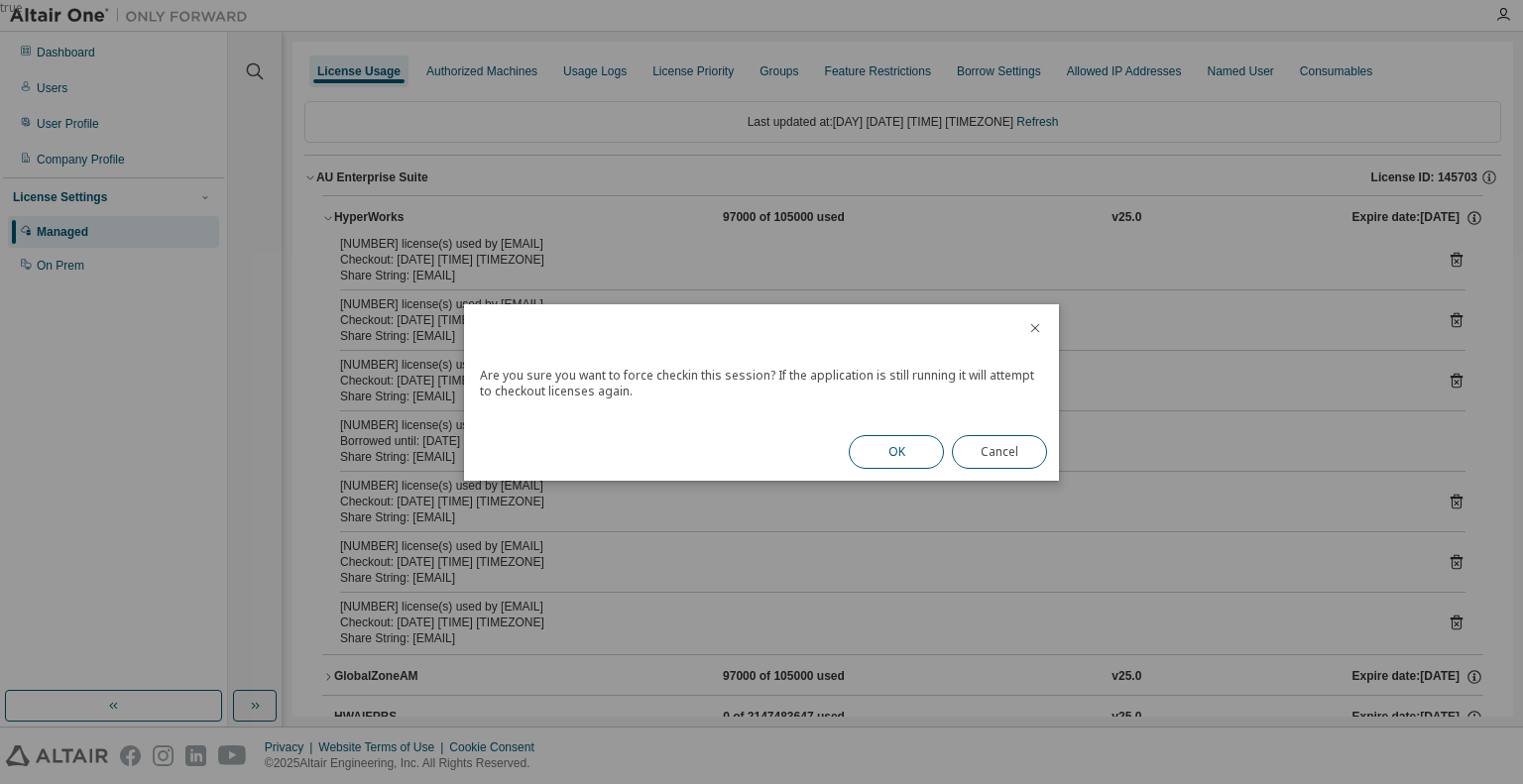 click on "OK" at bounding box center [896, 452] 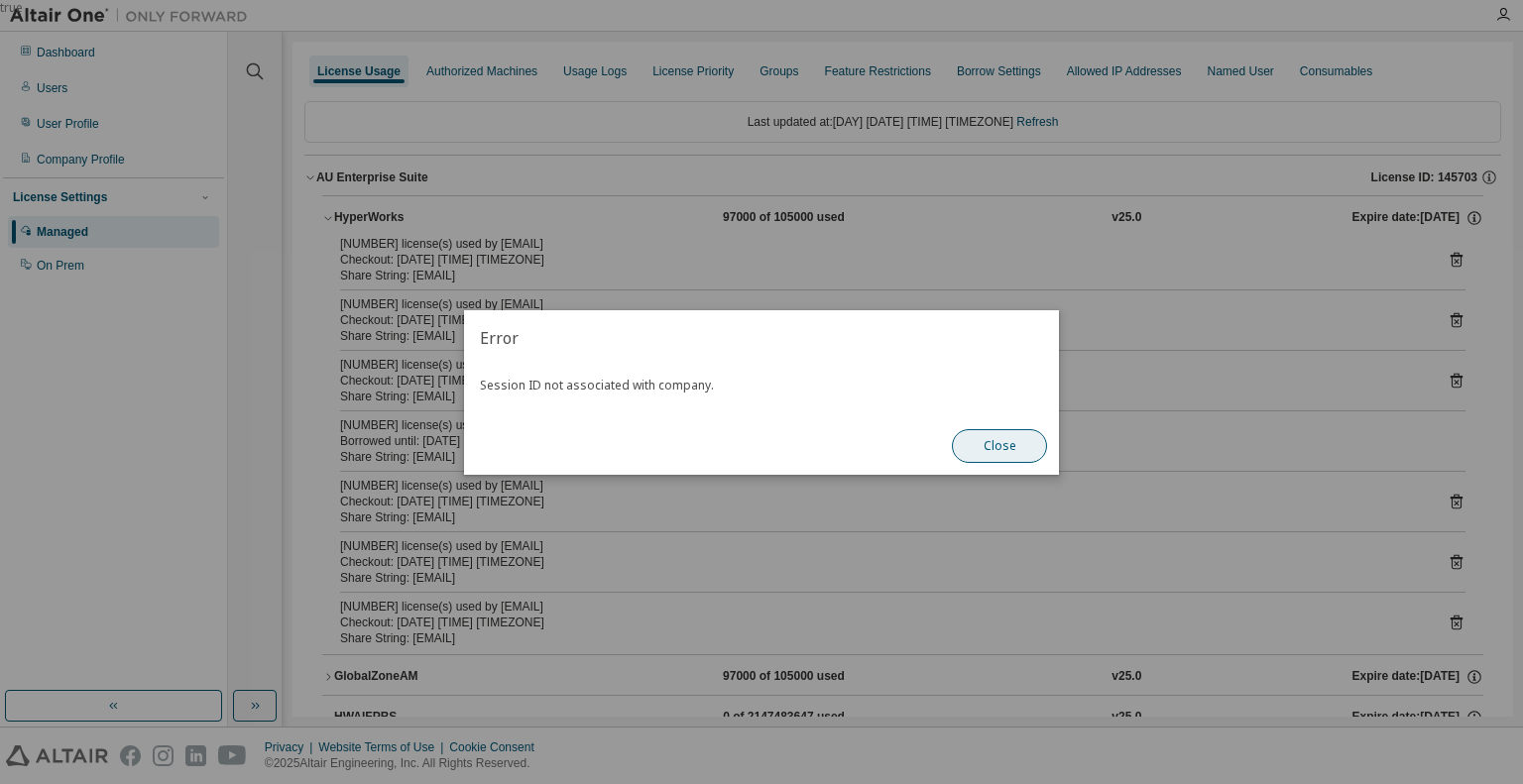 click on "Close" at bounding box center (999, 446) 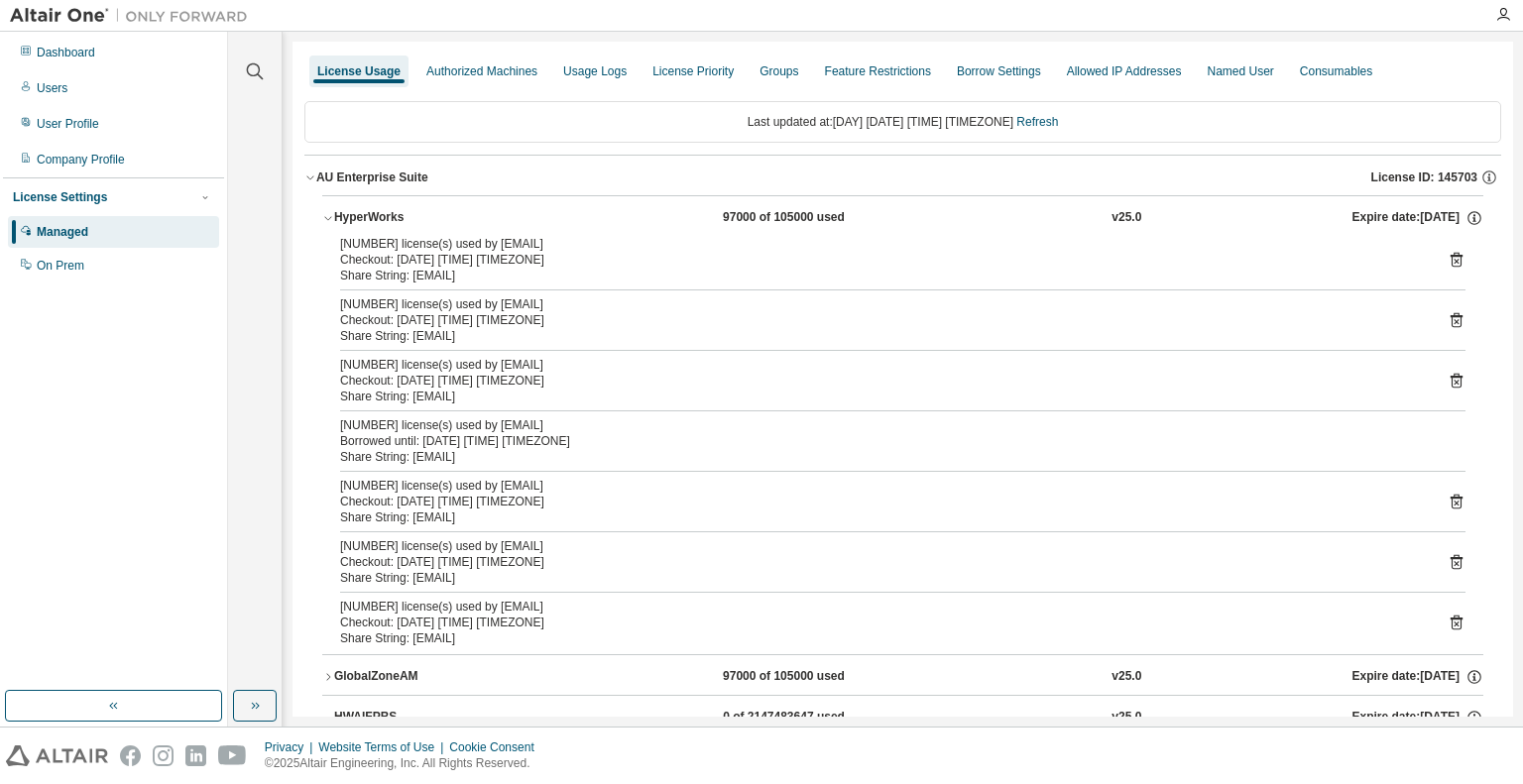 drag, startPoint x: 1016, startPoint y: 399, endPoint x: 1239, endPoint y: 334, distance: 232.28 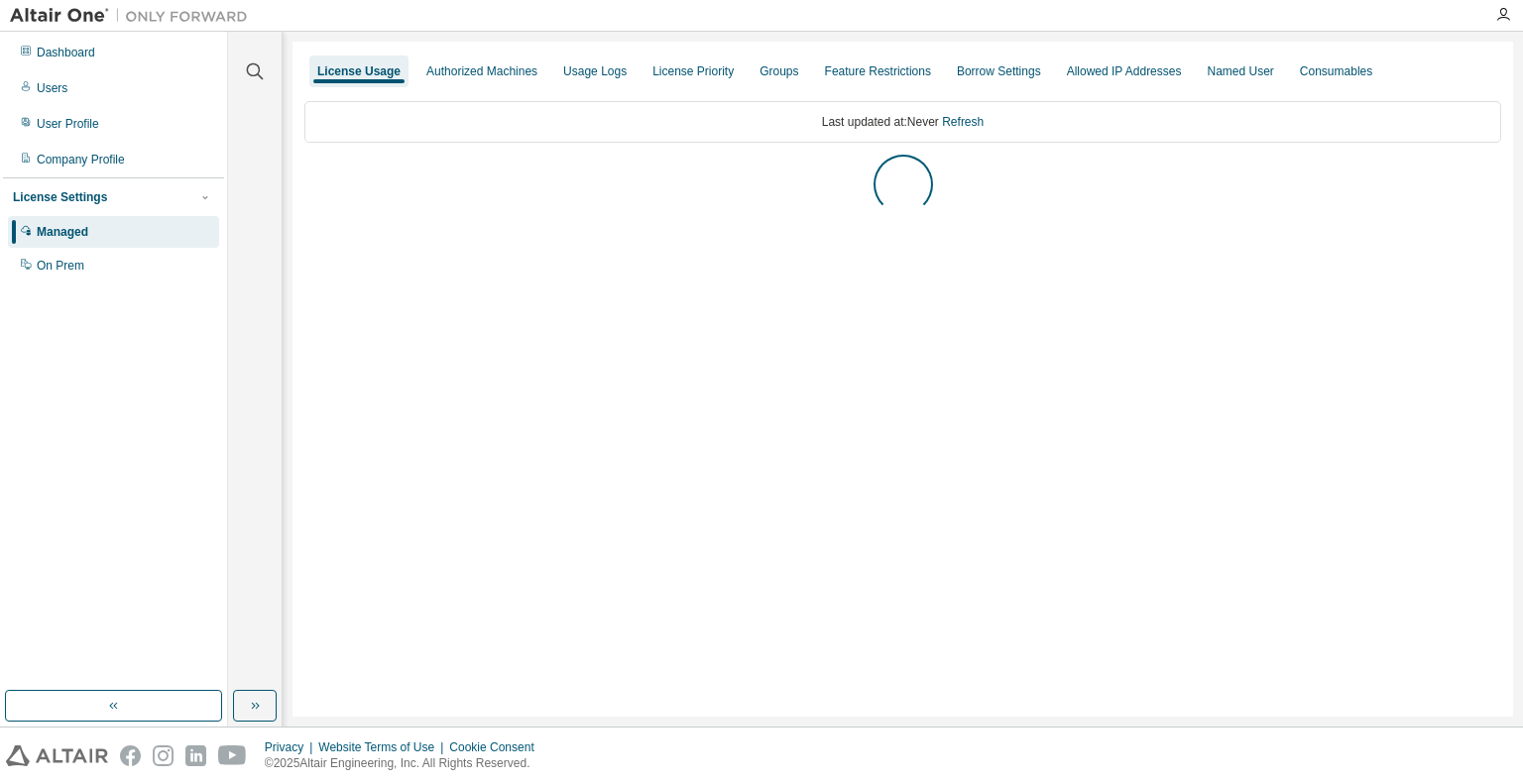 scroll, scrollTop: 0, scrollLeft: 0, axis: both 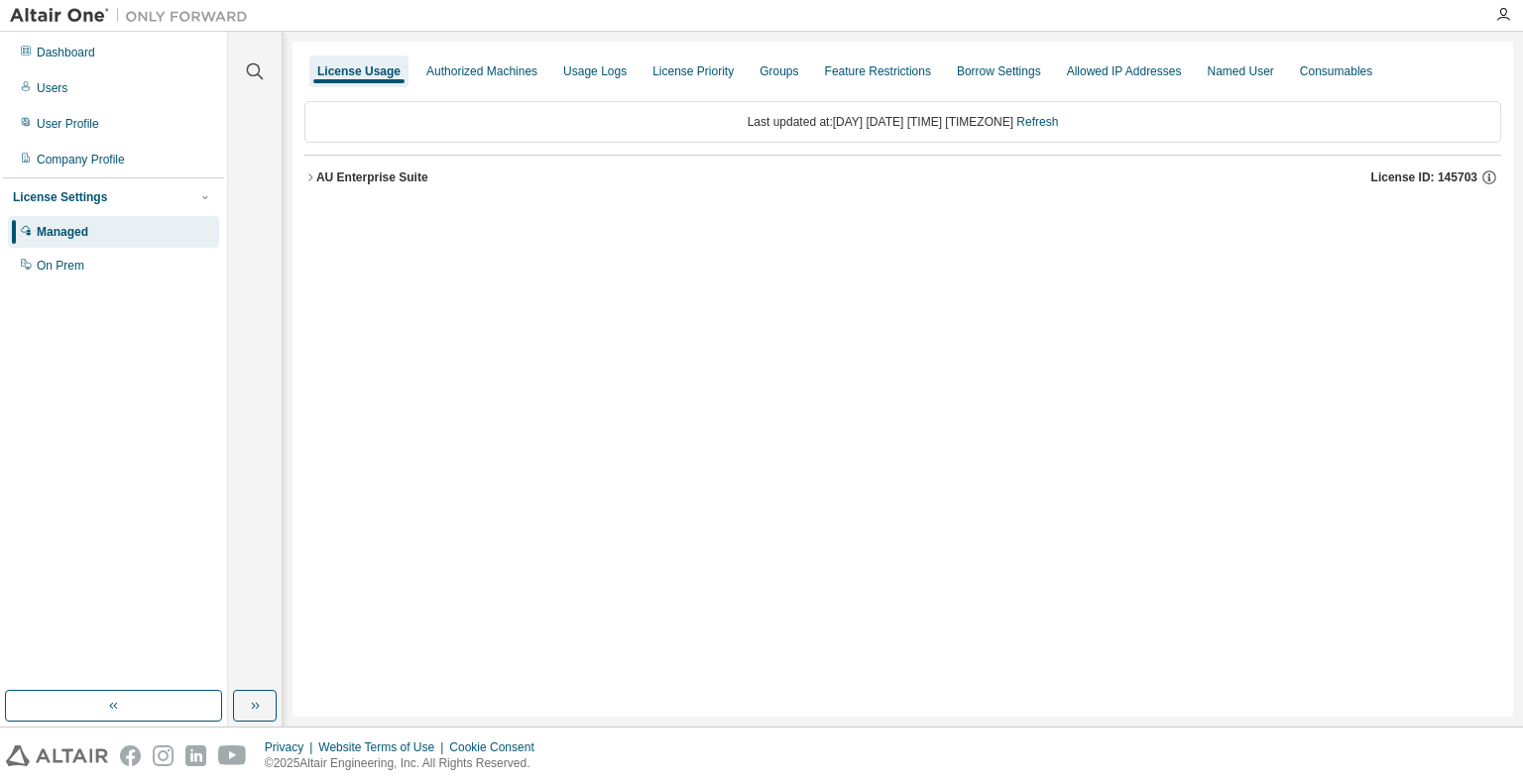 click 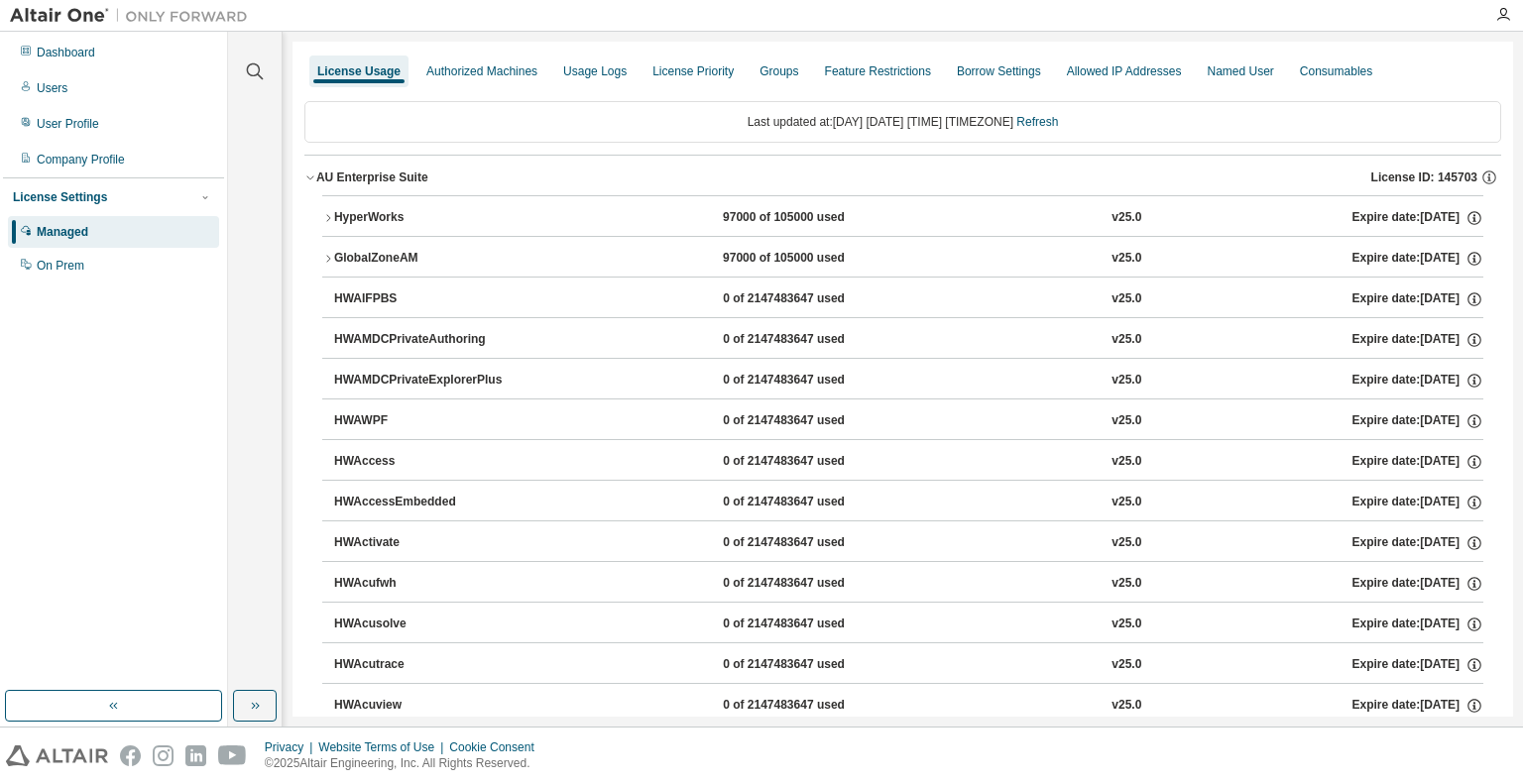 click 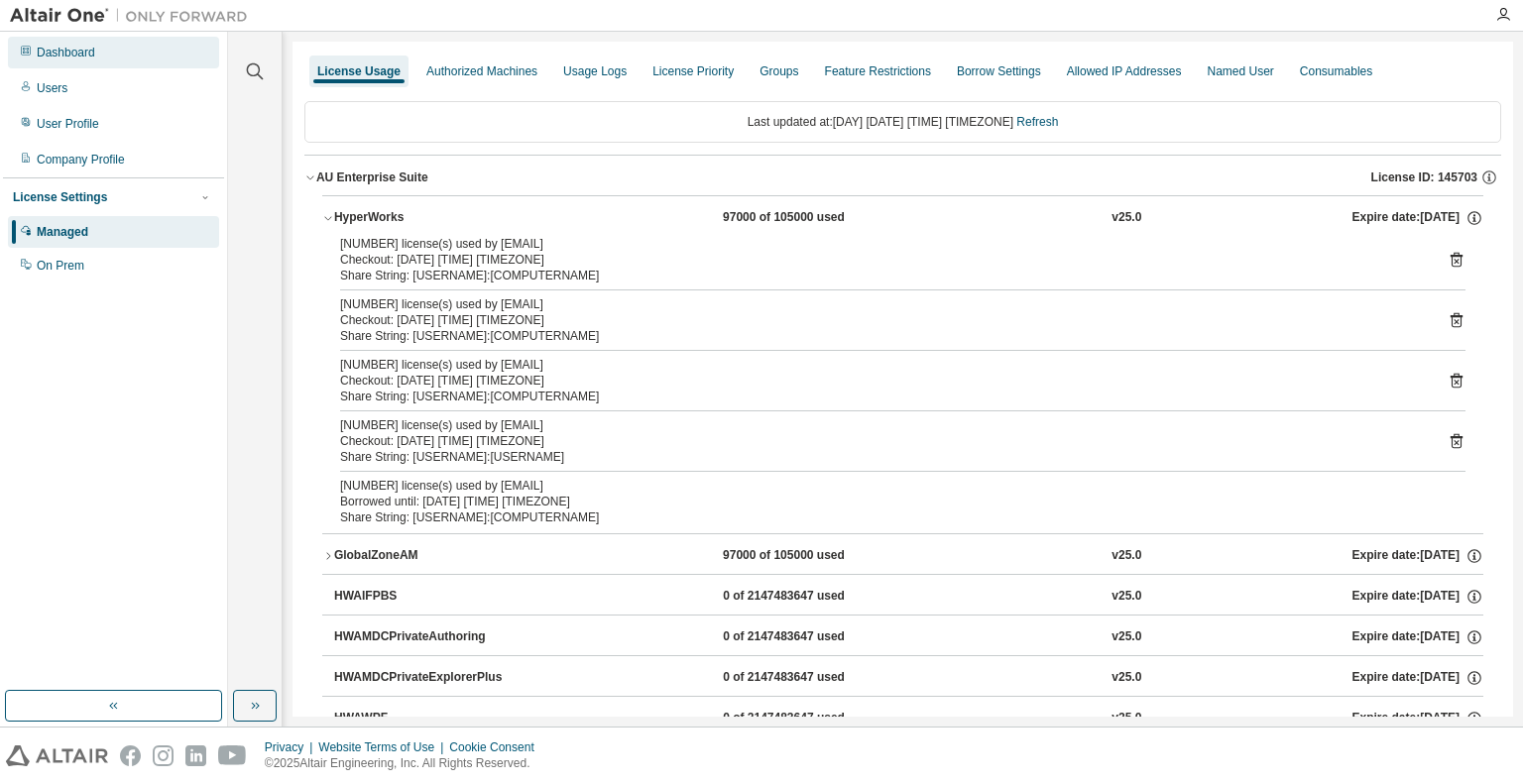 click on "Dashboard" at bounding box center (113, 53) 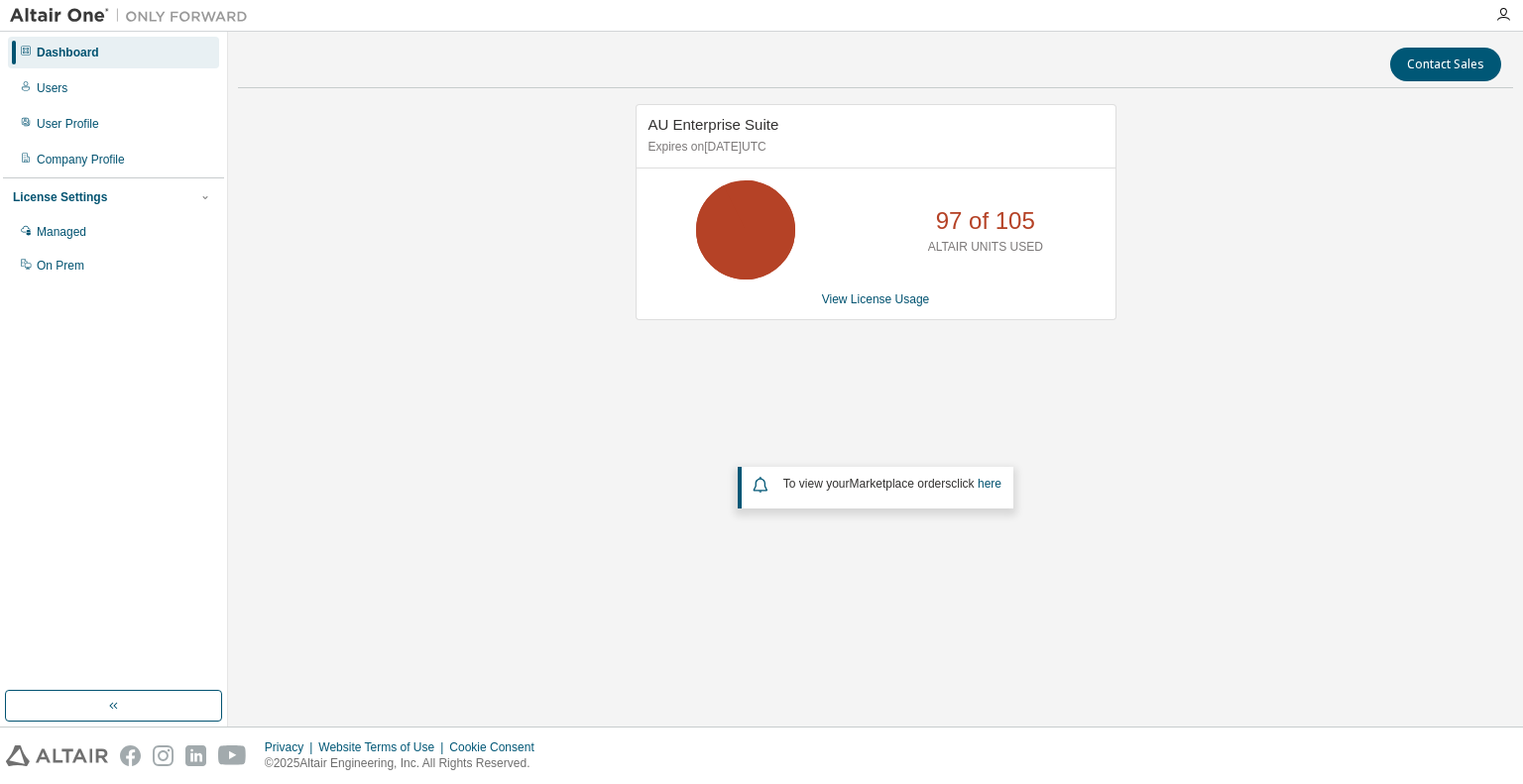 click on "AU Enterprise Suite Expires on  [DATE]  UTC  [NUMBER] of [NUMBER] ALTAIR UNITS USED View License Usage To view your  Marketplace orders  click   here" at bounding box center [876, 359] 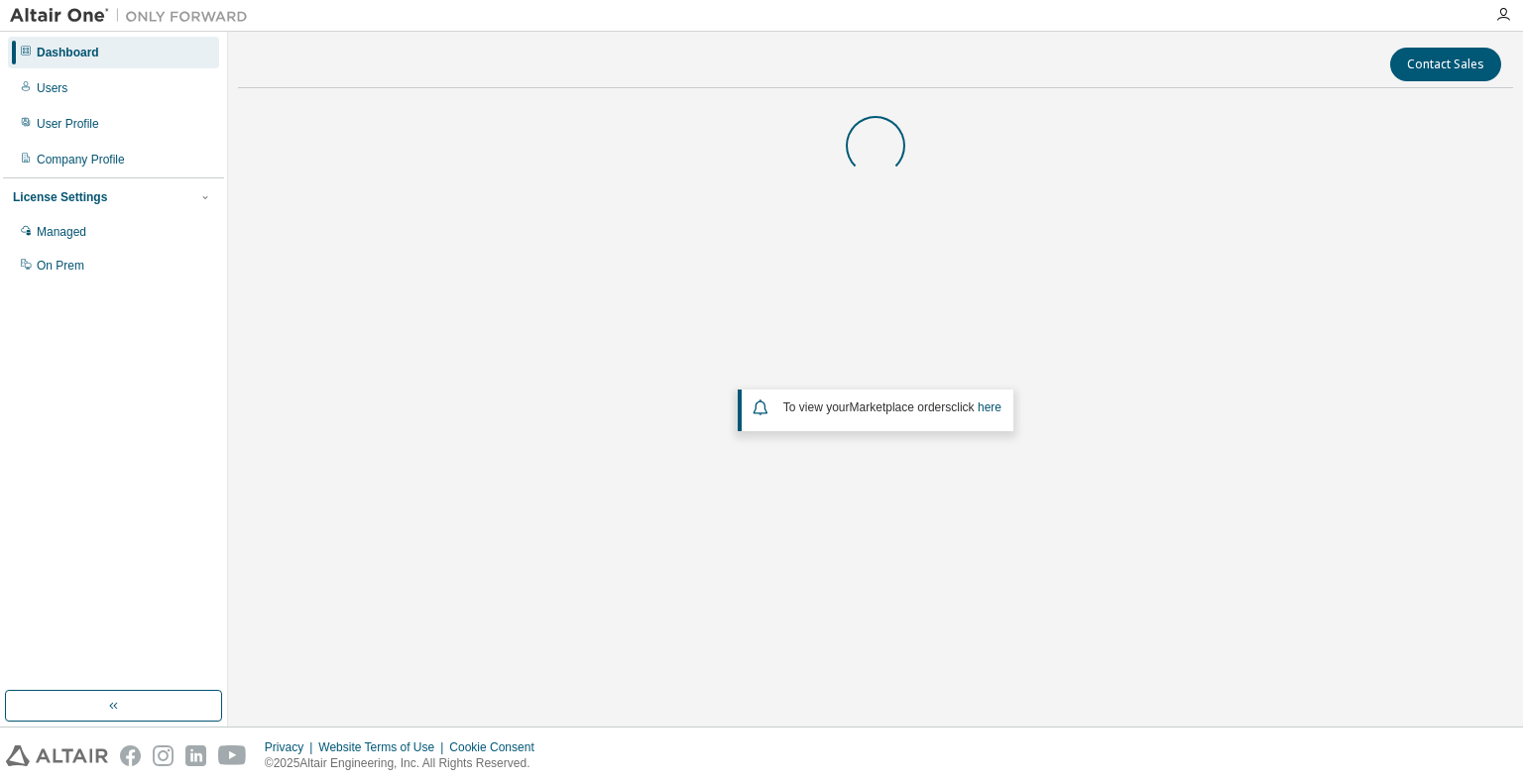 scroll, scrollTop: 0, scrollLeft: 0, axis: both 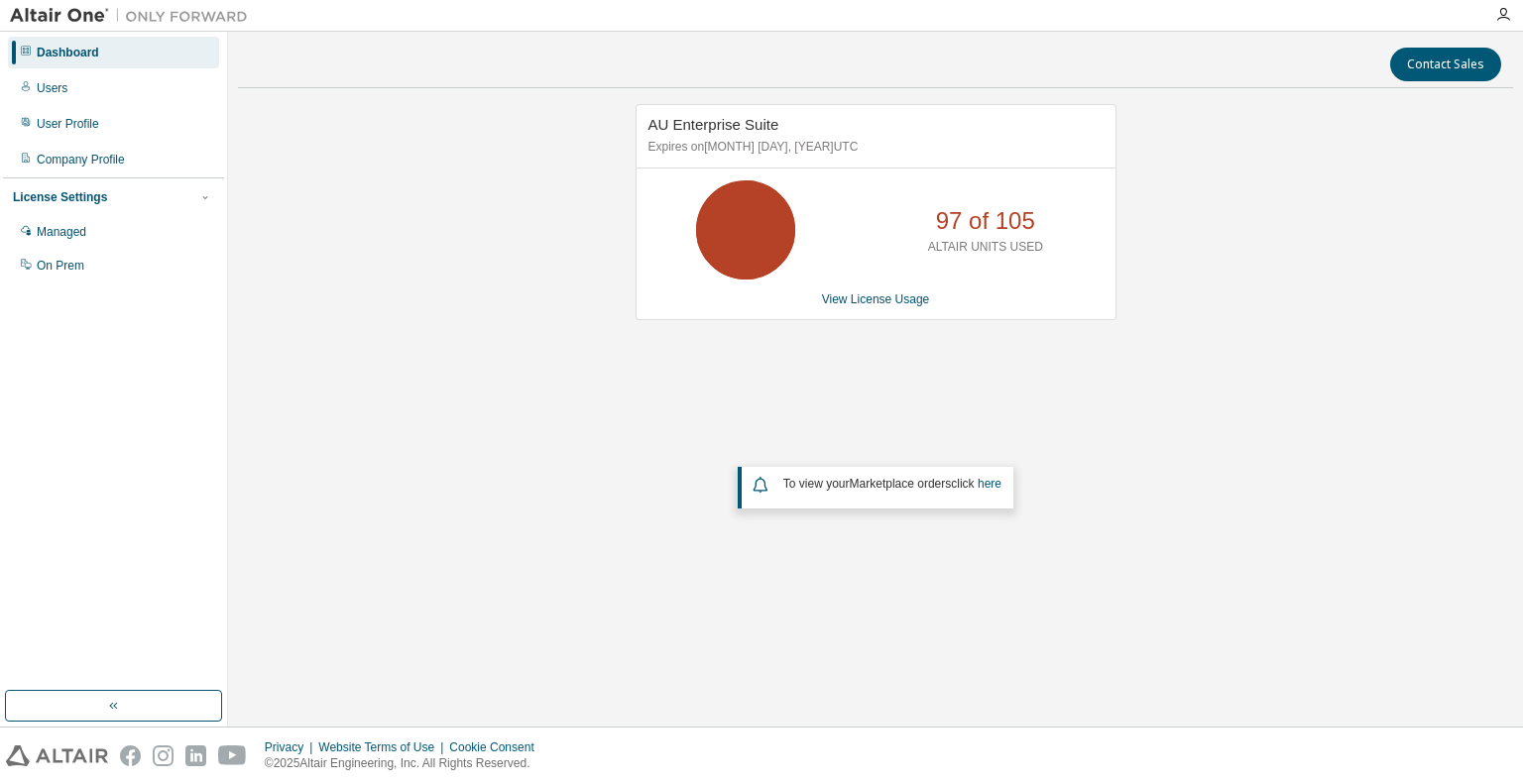click on "AU Enterprise Suite Expires on  June 25, 2026  UTC  97 of 105 ALTAIR UNITS USED View License Usage To view your  Marketplace orders  click   here" at bounding box center [876, 359] 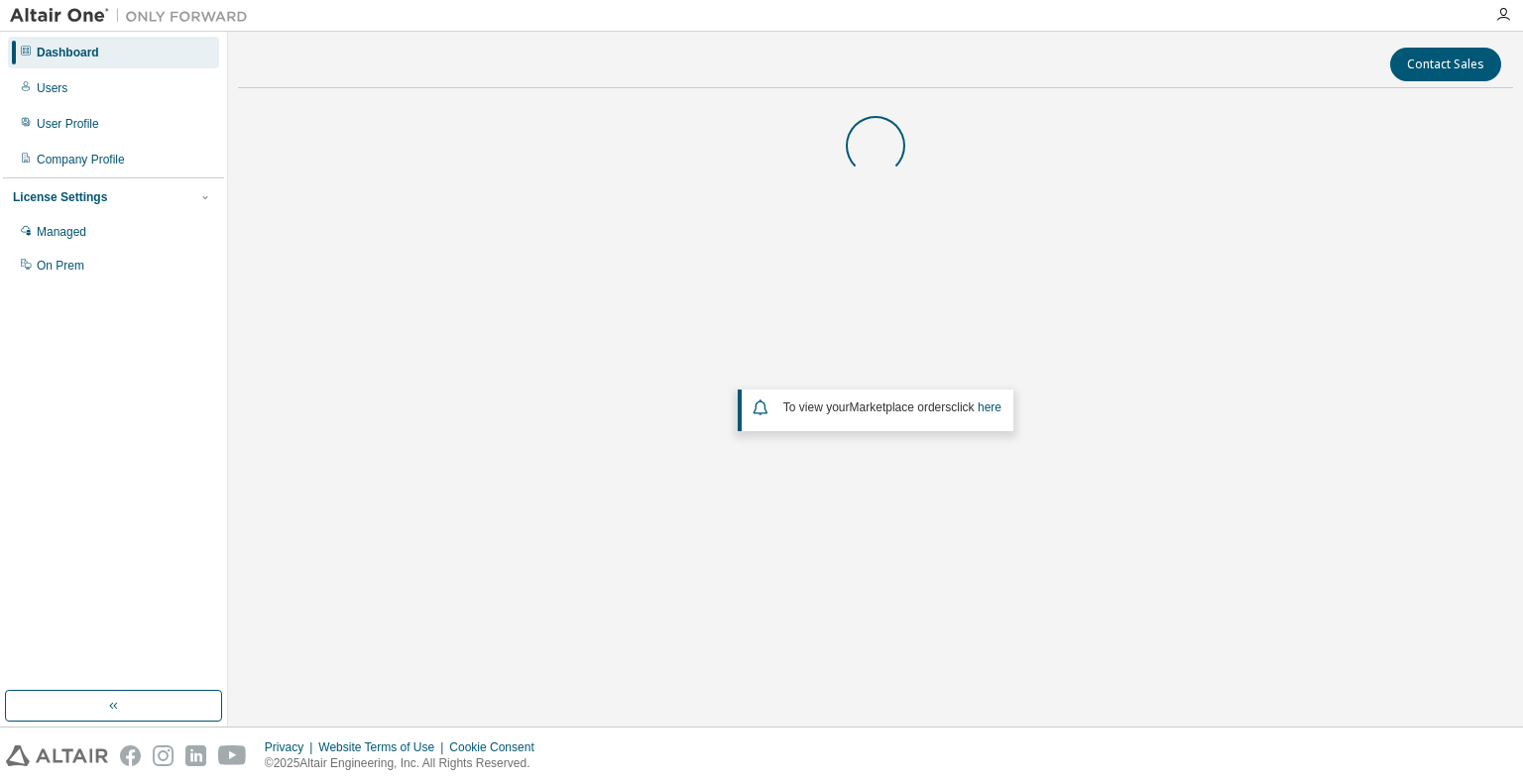 scroll, scrollTop: 0, scrollLeft: 0, axis: both 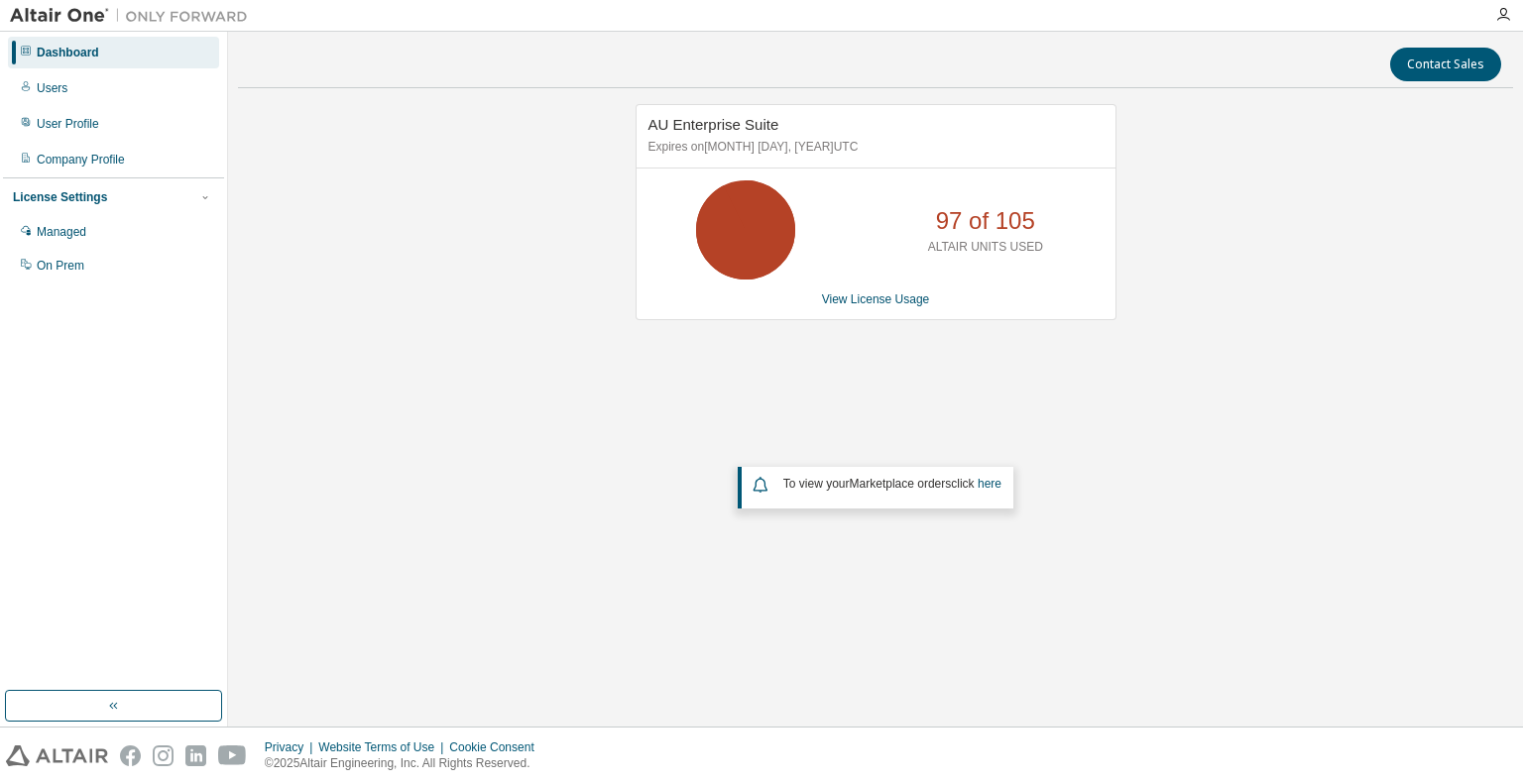 click on "AU Enterprise Suite Expires on  June 25, 2026  UTC  97 of 105 ALTAIR UNITS USED View License Usage To view your  Marketplace orders  click   here" at bounding box center (876, 359) 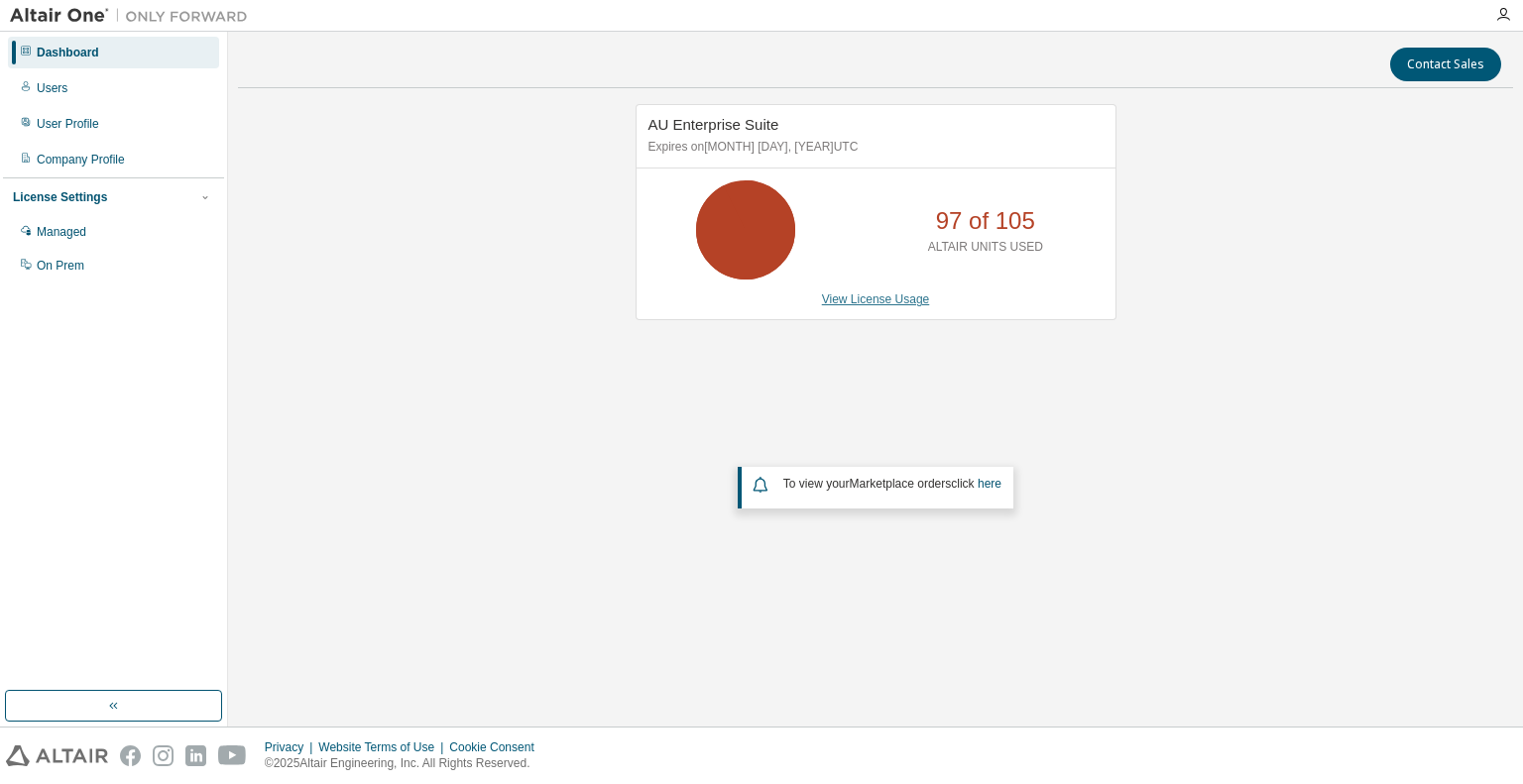 click on "View License Usage" at bounding box center (876, 299) 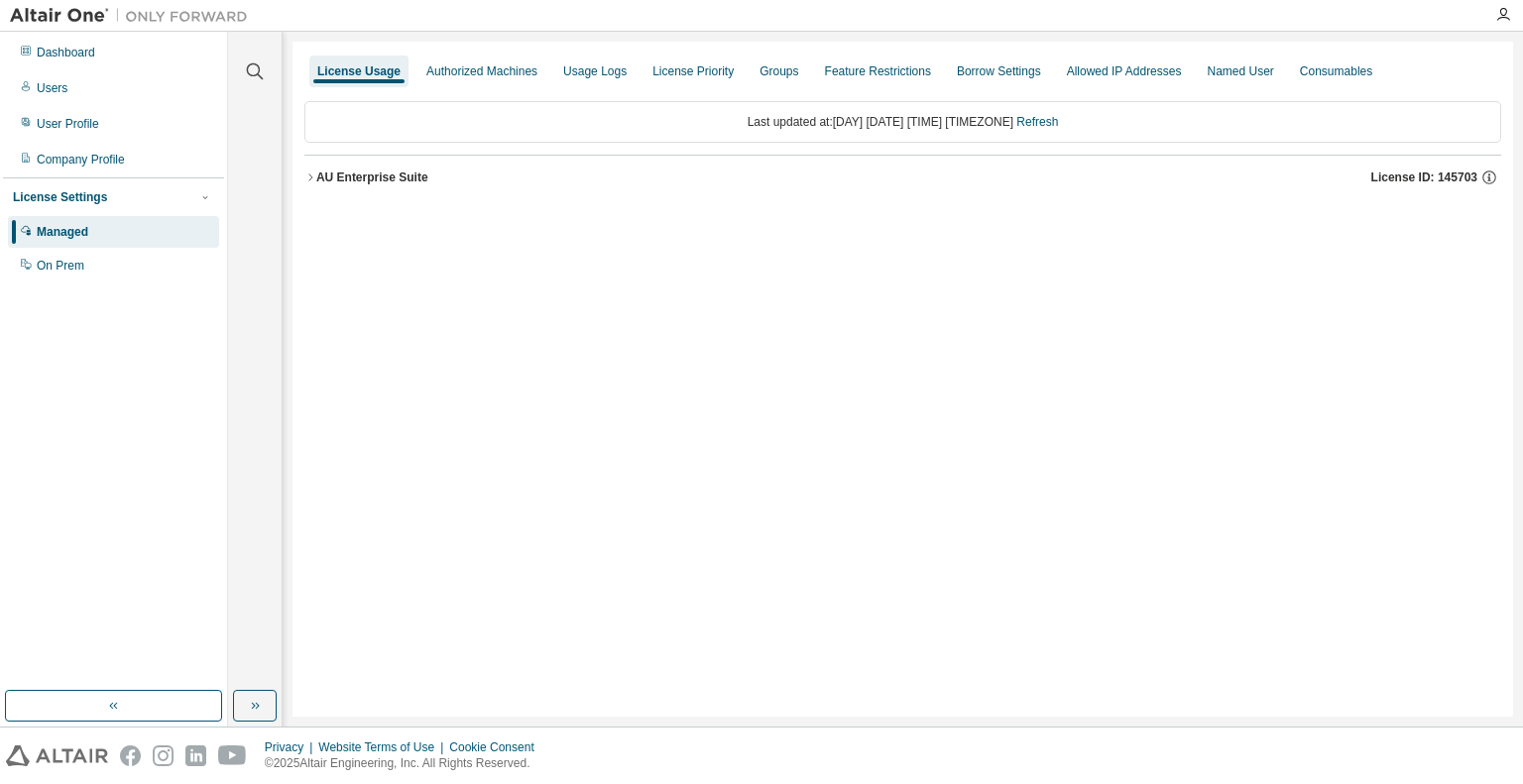 click 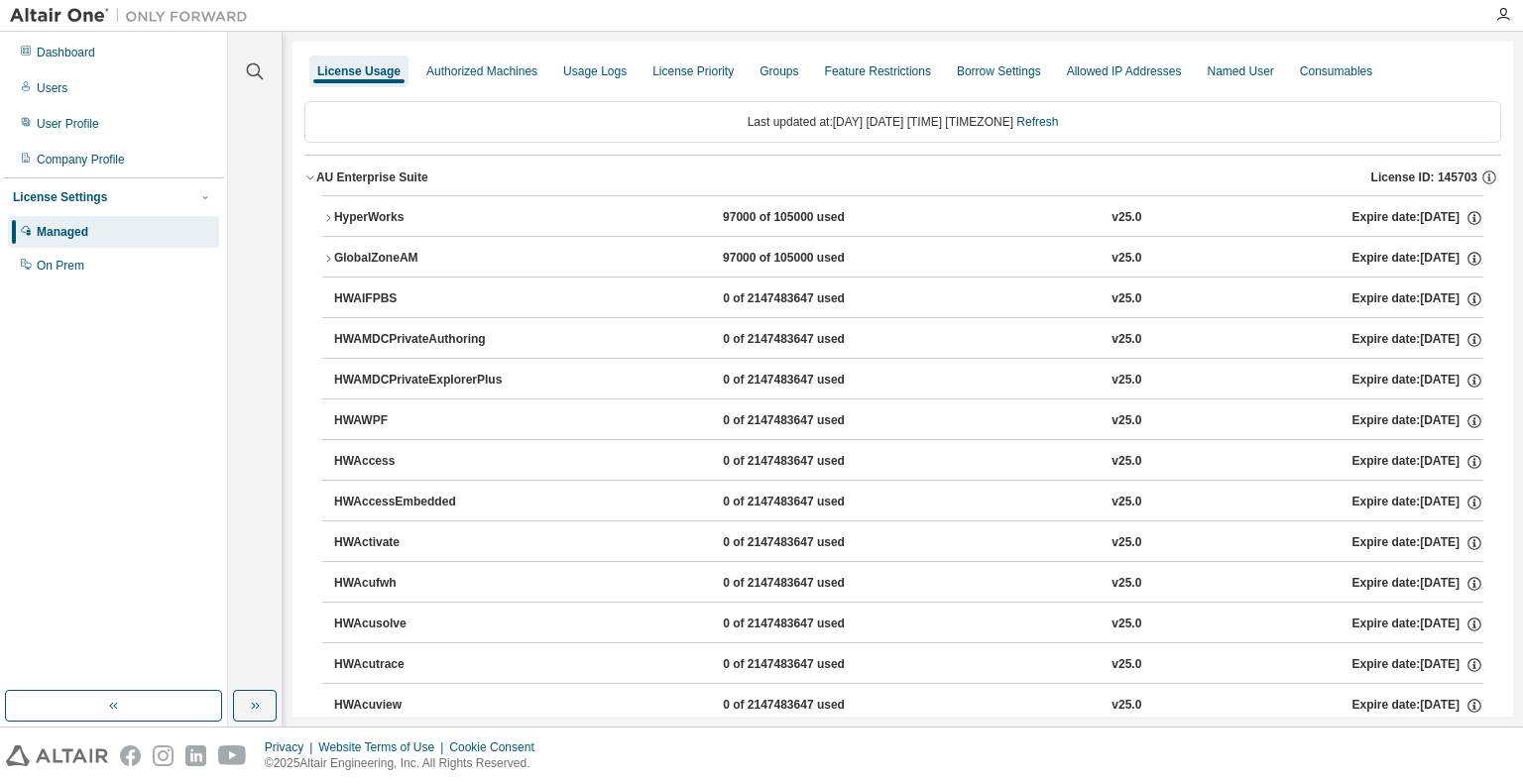 click 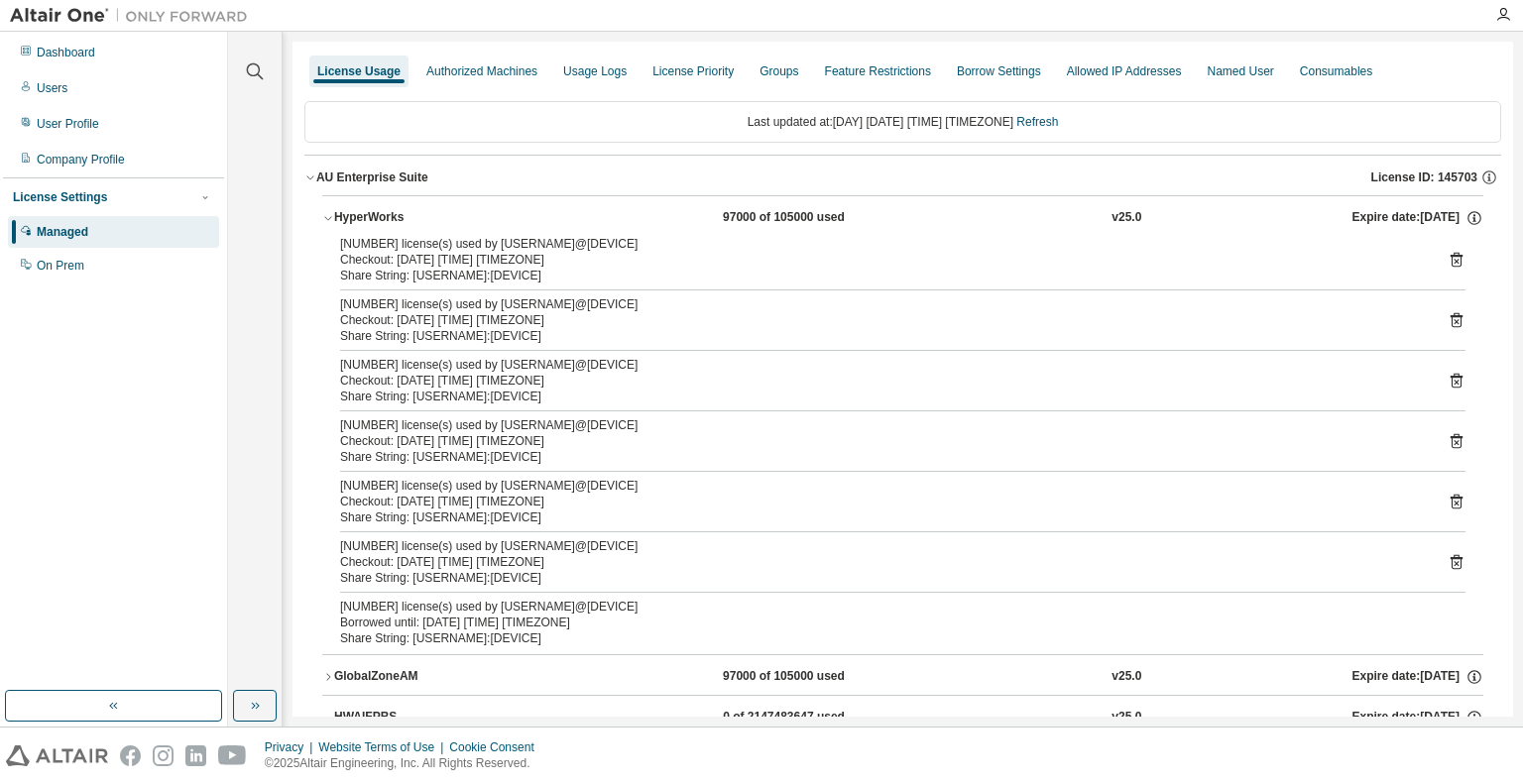 click 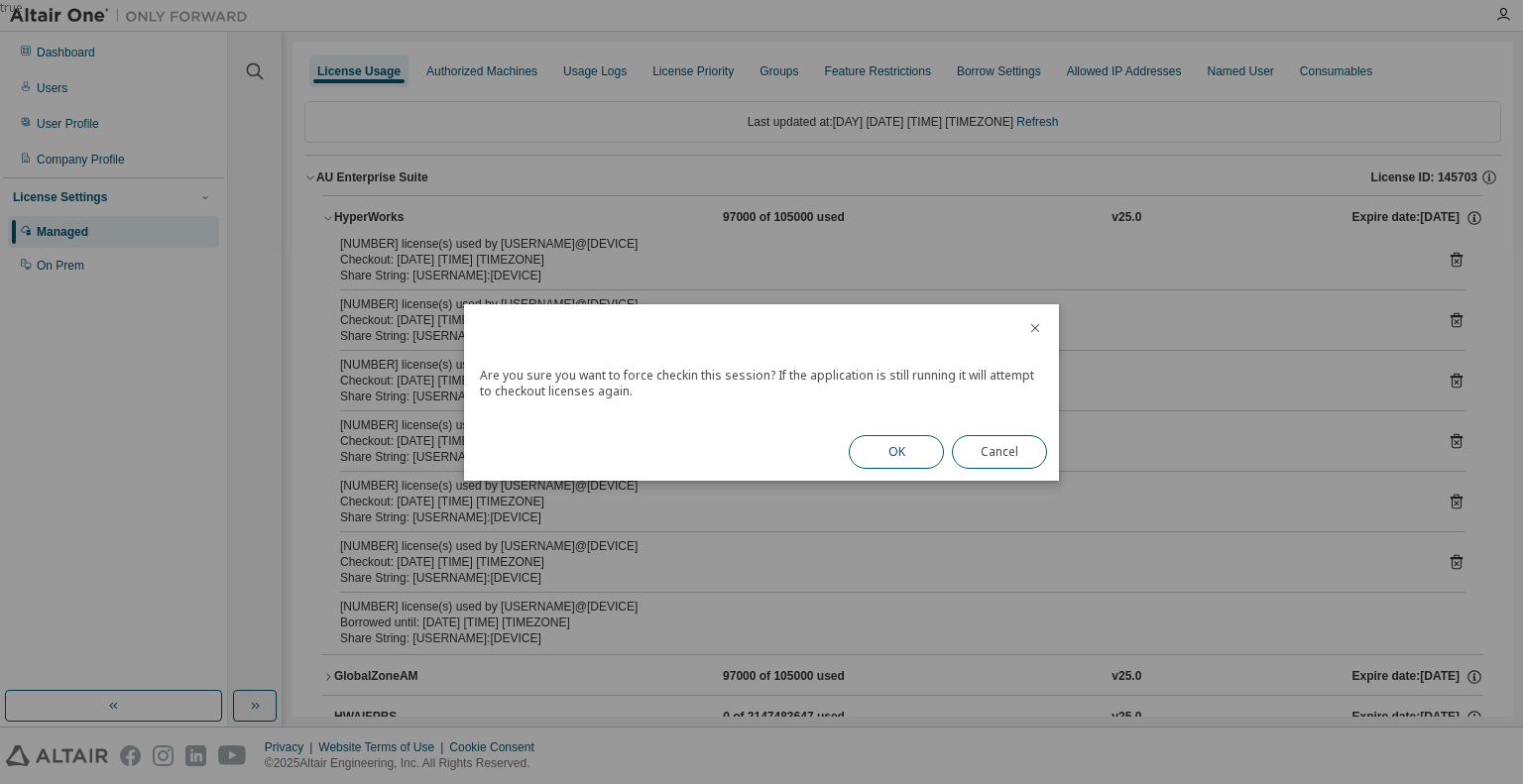 click on "OK" at bounding box center [896, 452] 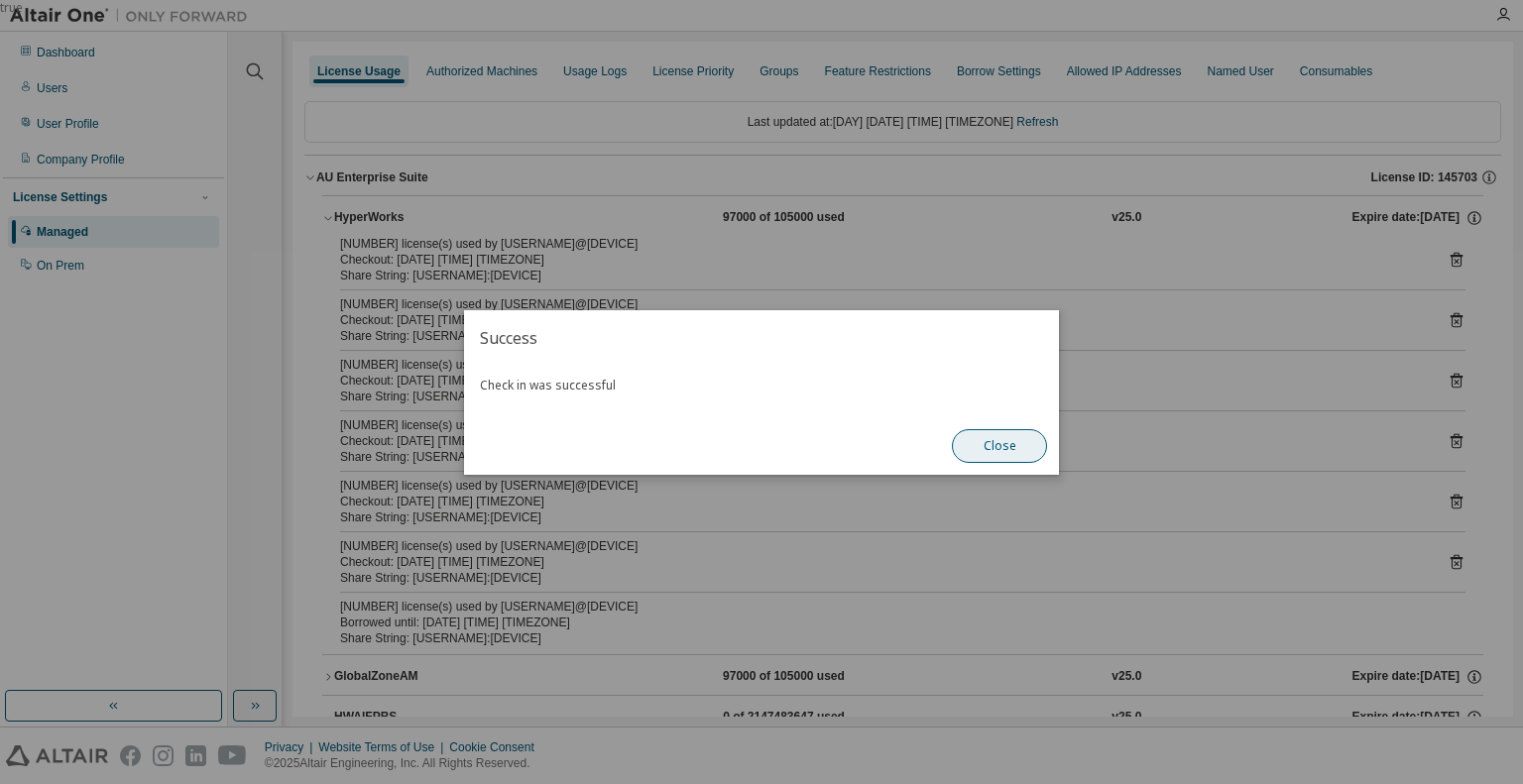 click on "Close" at bounding box center (999, 446) 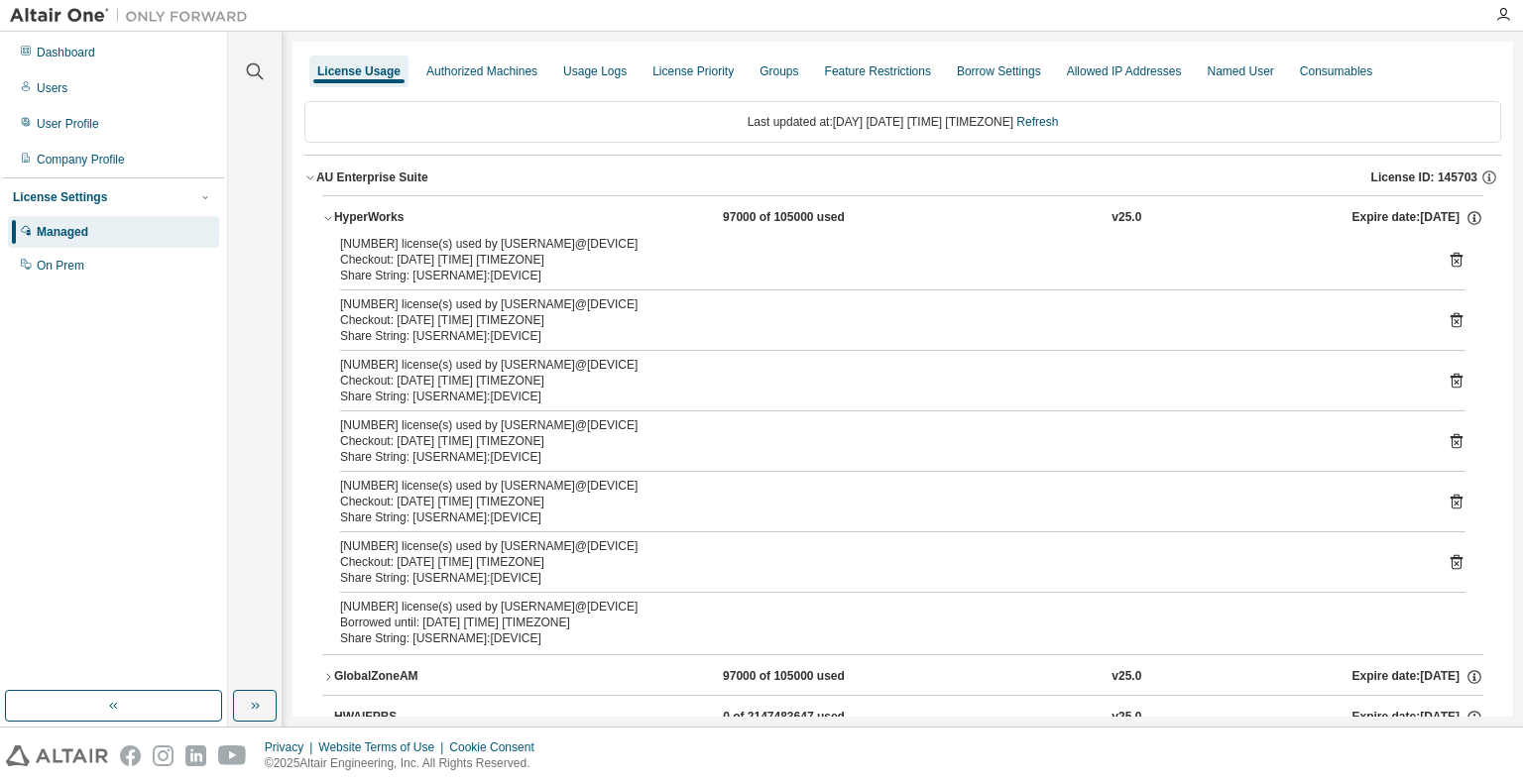 click 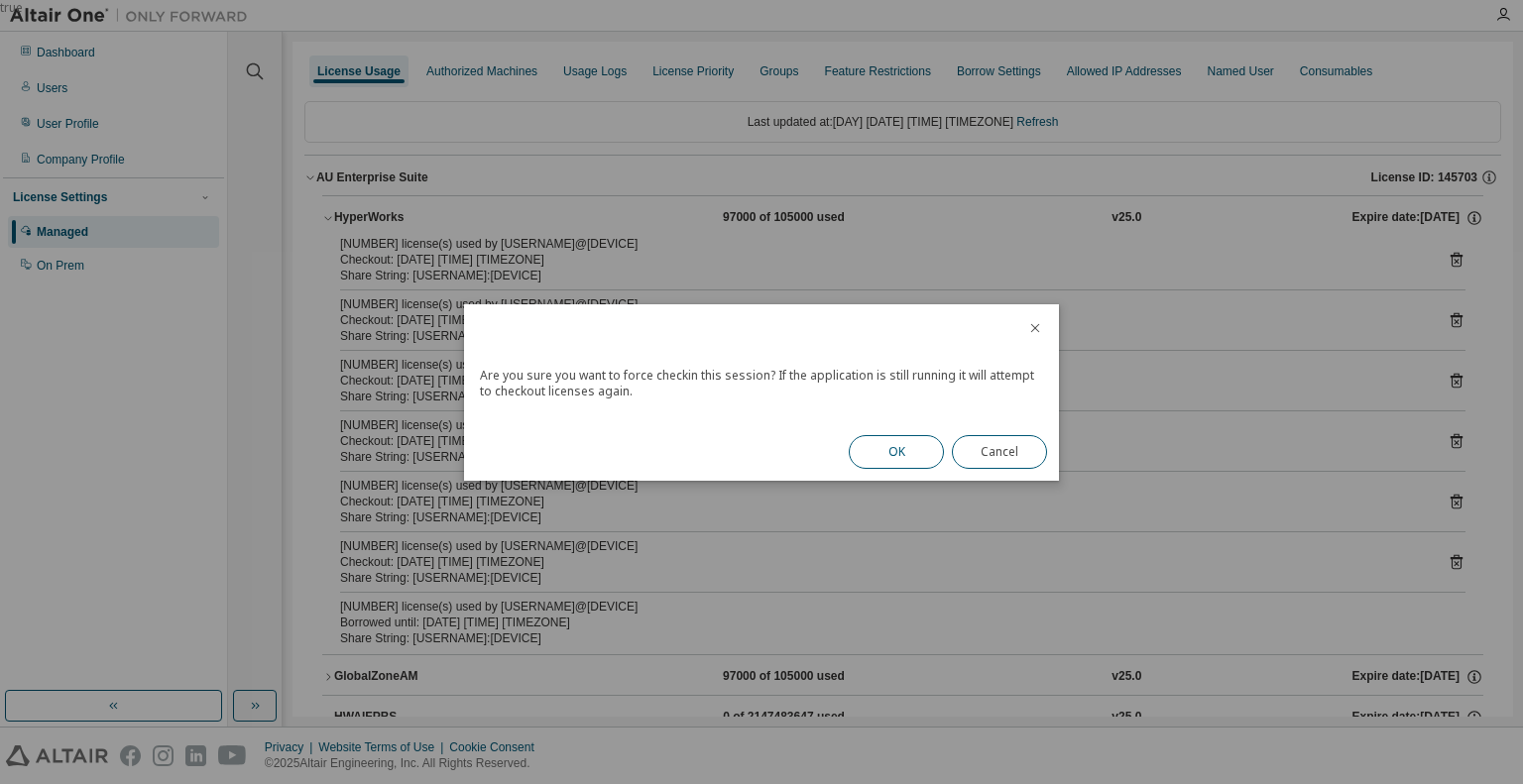 click on "OK" at bounding box center (896, 452) 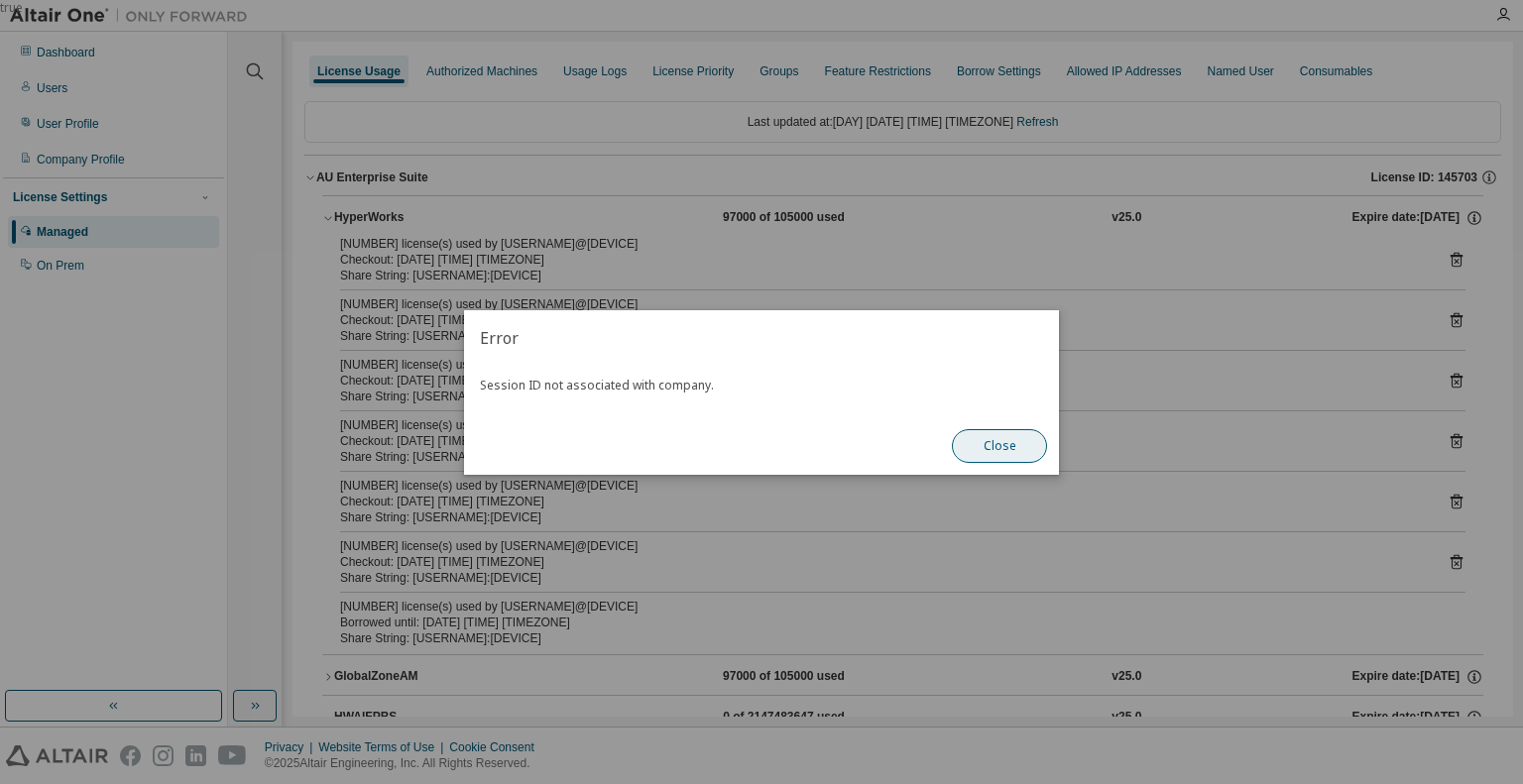click on "Close" at bounding box center (999, 446) 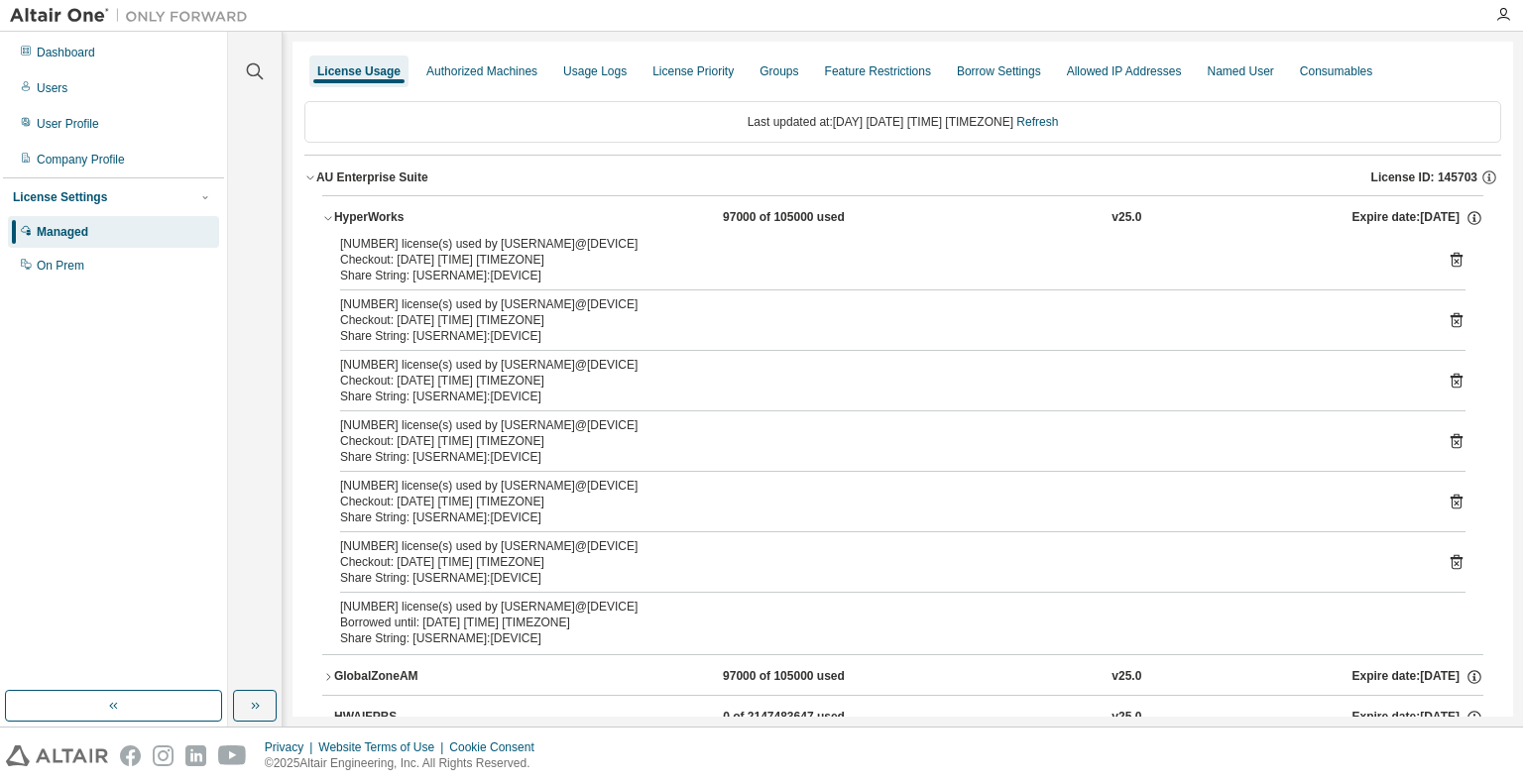 click on "Dashboard Users User Profile Company Profile License Settings Managed On Prem" at bounding box center (114, 379) 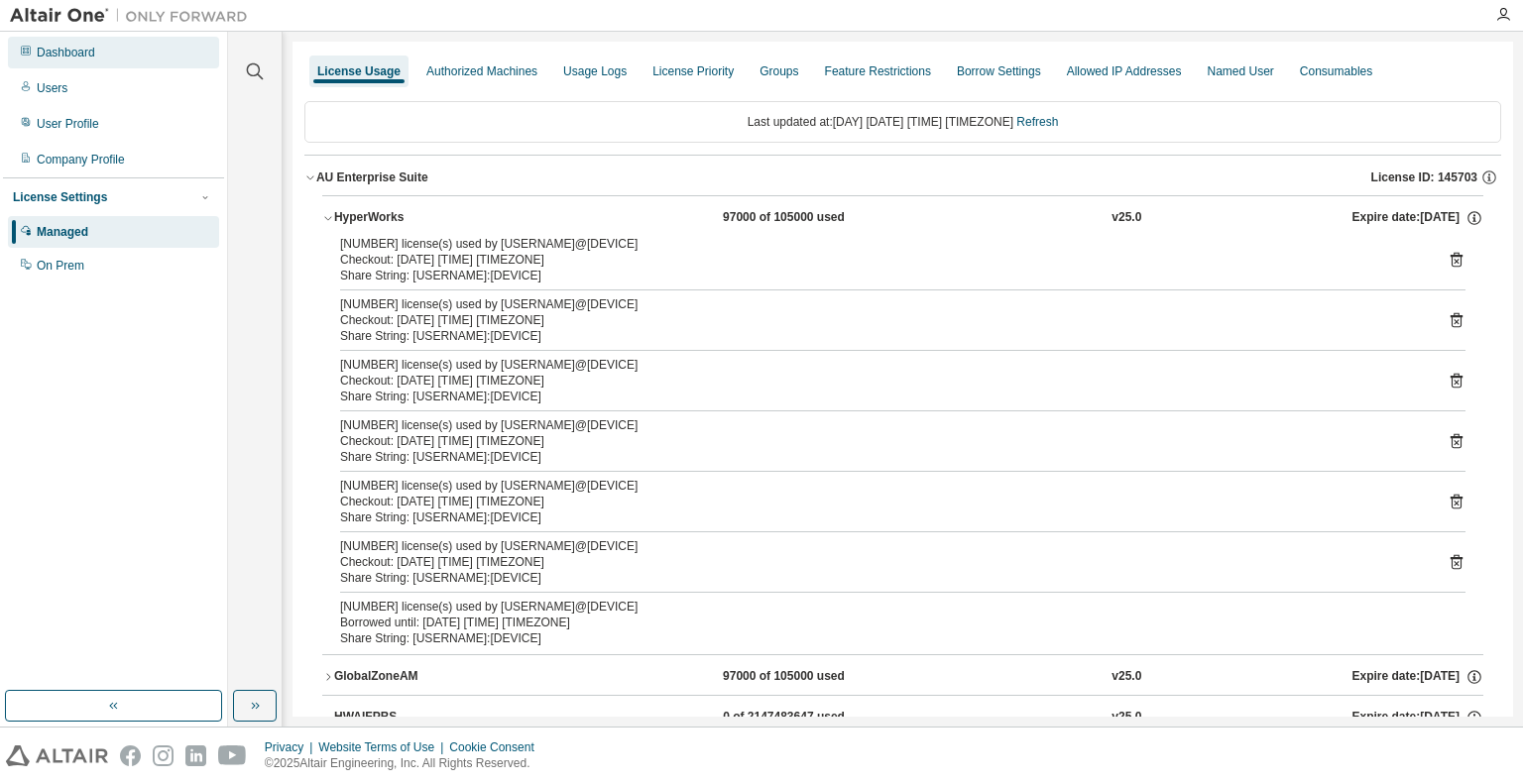 click on "Dashboard" at bounding box center (65, 53) 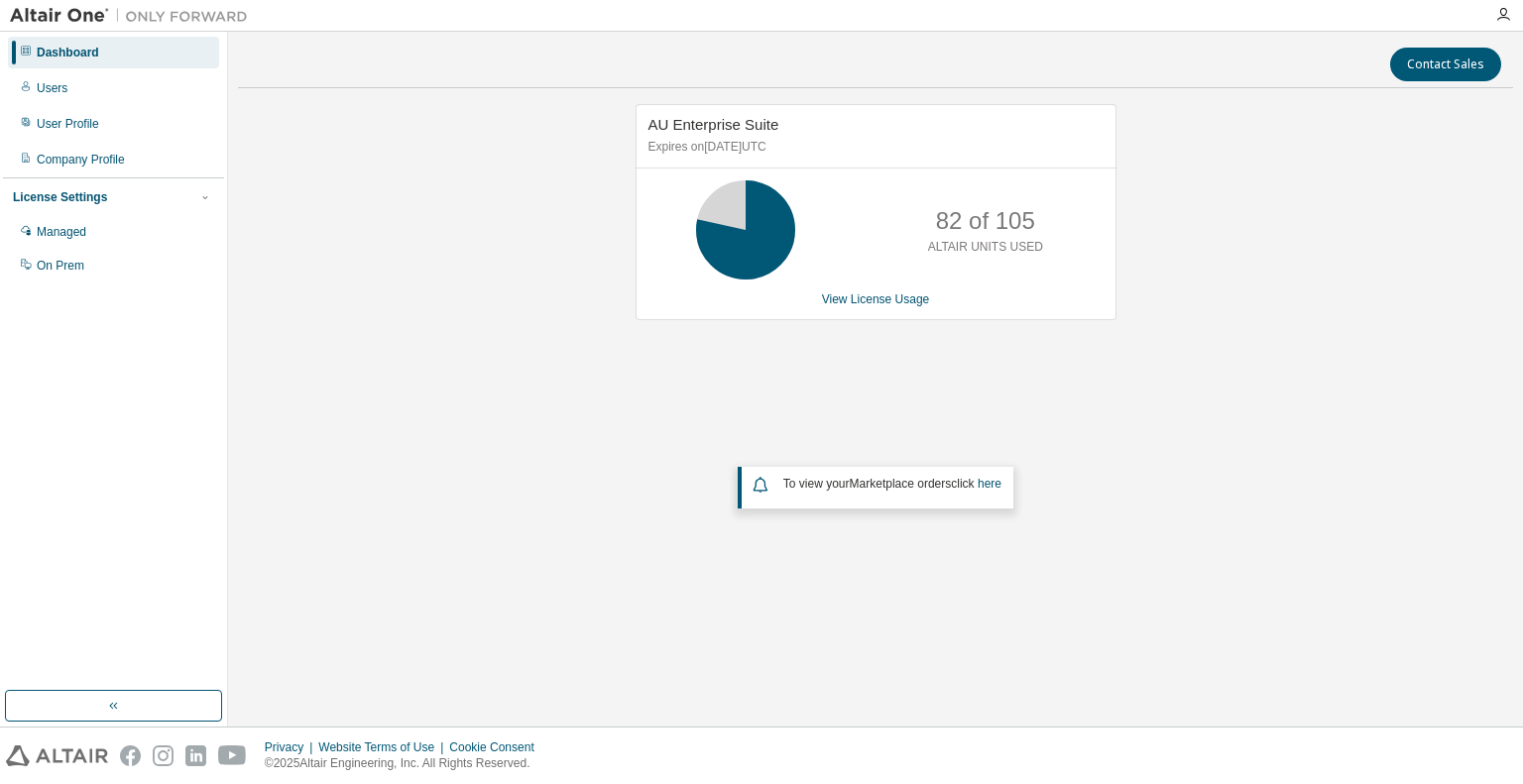 scroll, scrollTop: 0, scrollLeft: 0, axis: both 